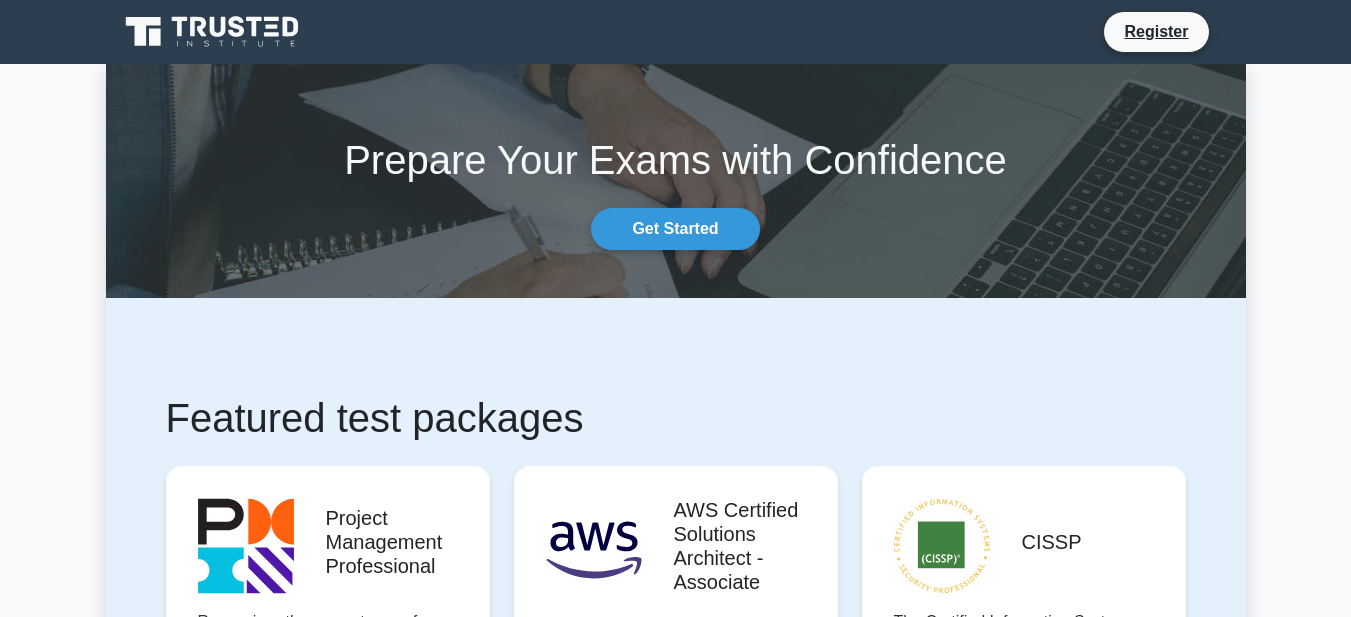 scroll, scrollTop: 0, scrollLeft: 0, axis: both 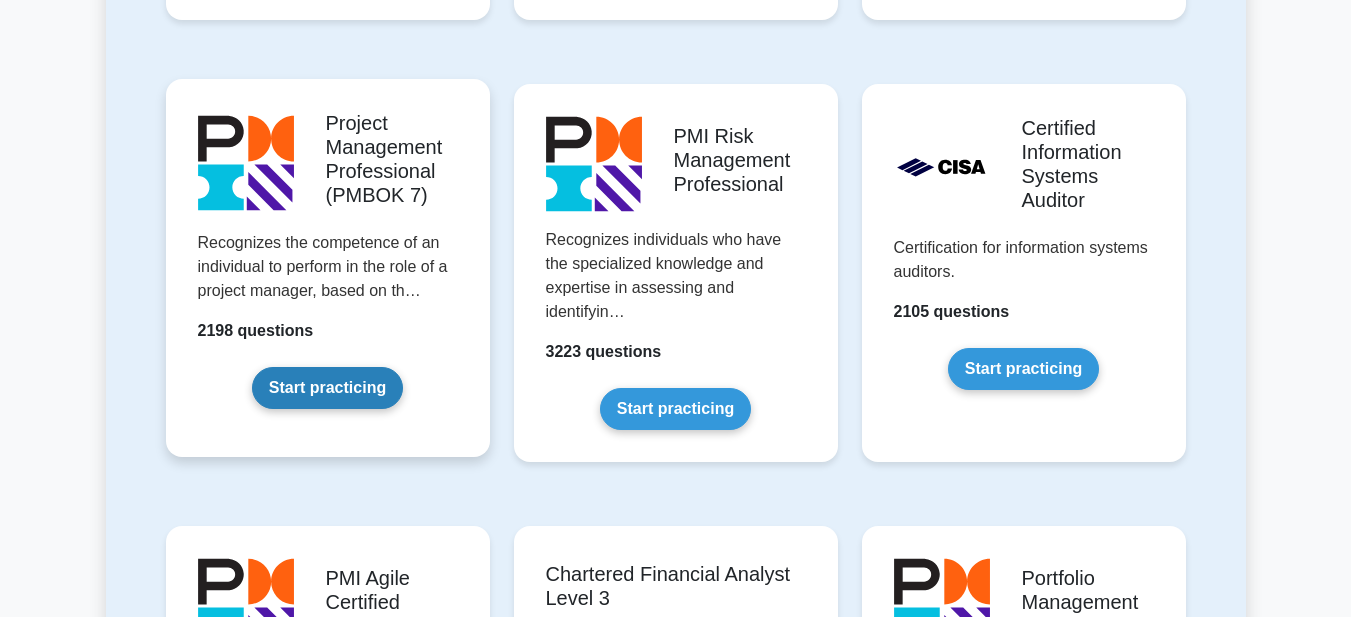 click on "Start practicing" at bounding box center [327, 388] 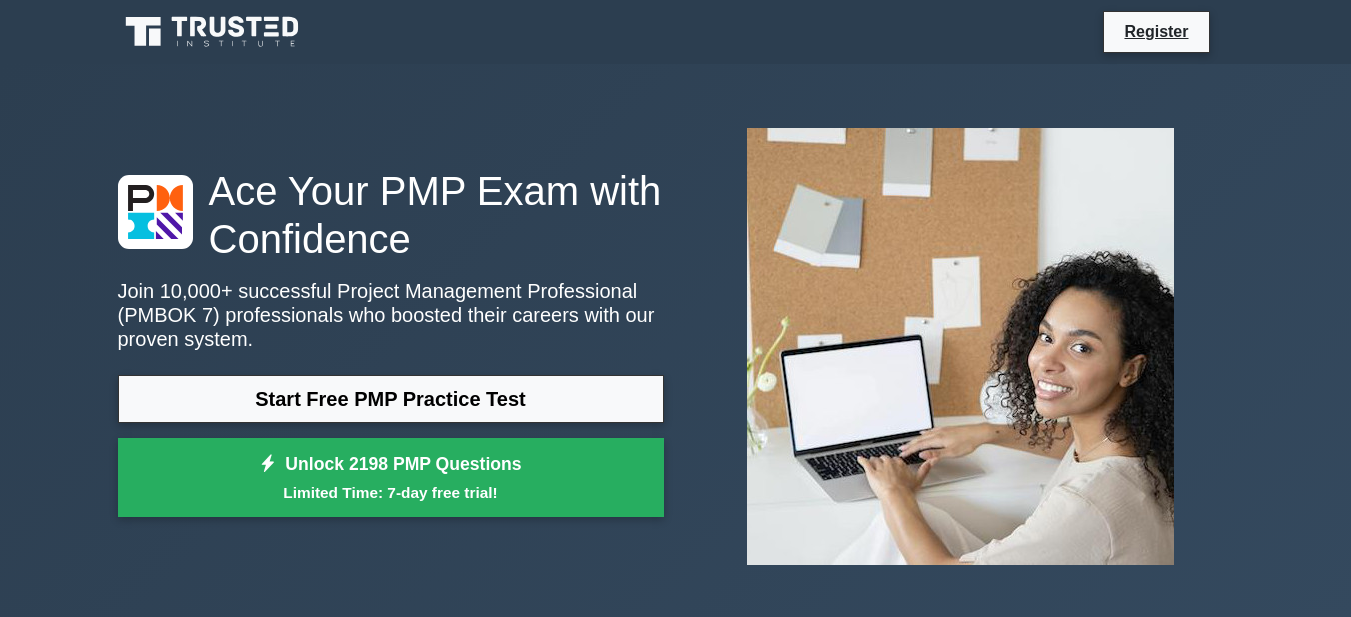 scroll, scrollTop: 0, scrollLeft: 0, axis: both 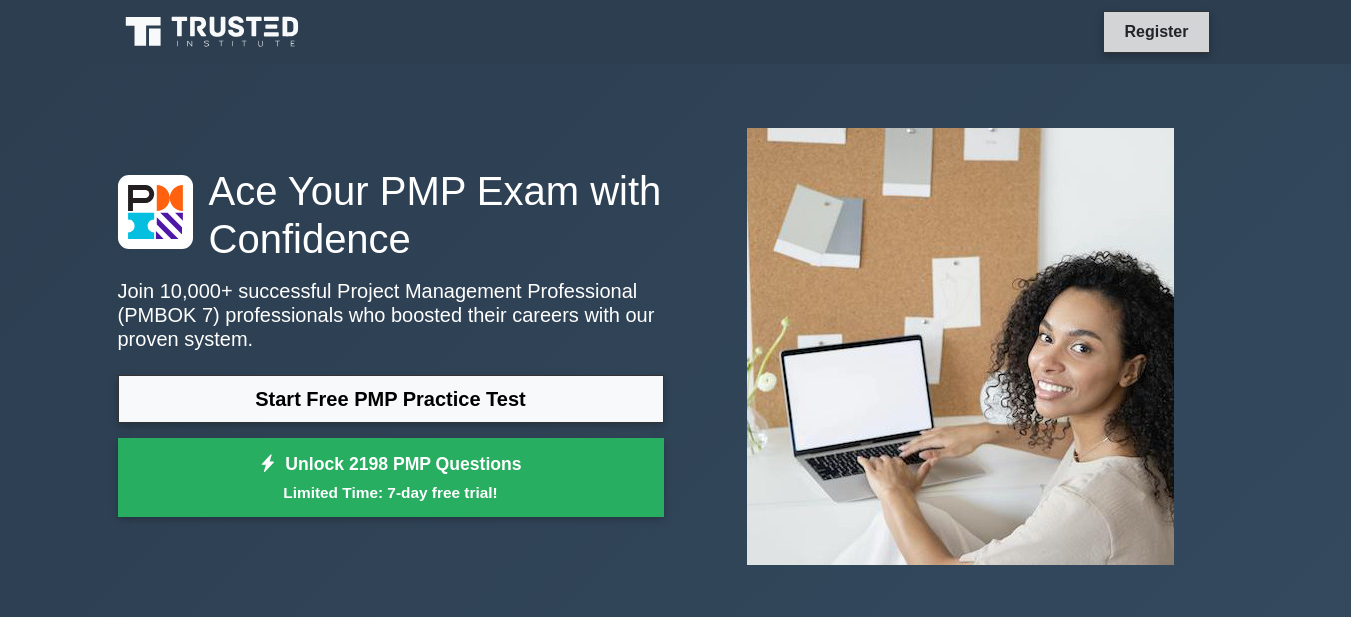 click on "Register" at bounding box center [1156, 31] 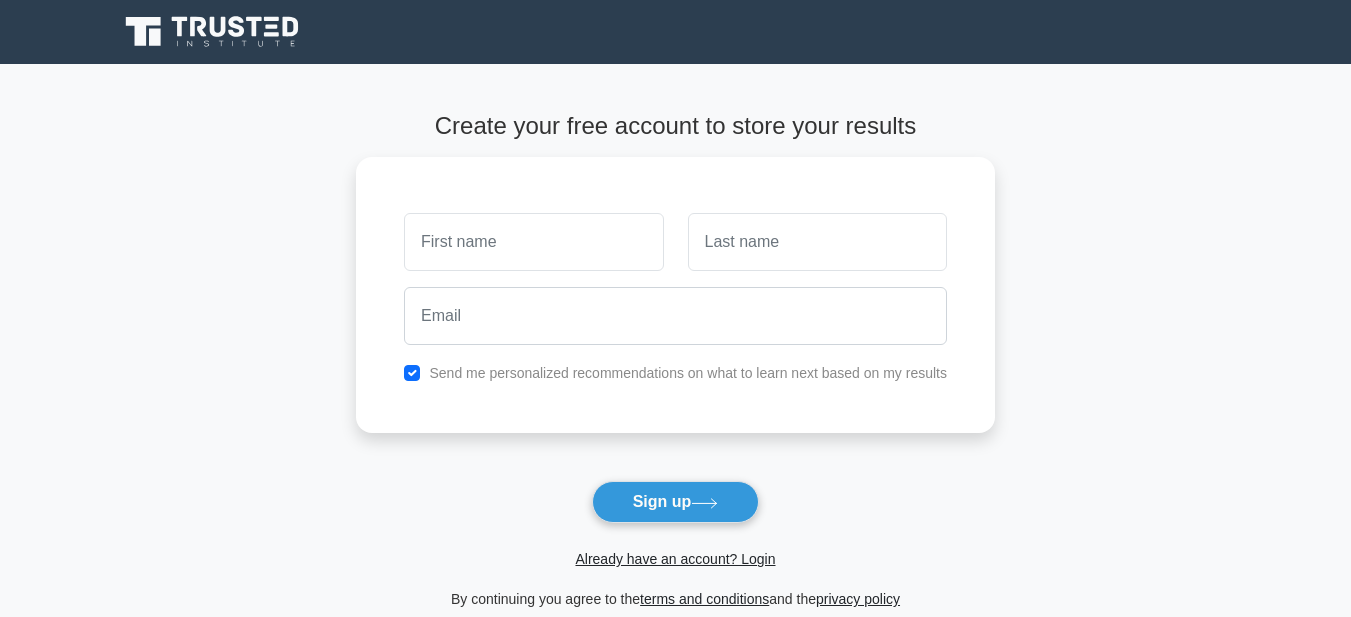 scroll, scrollTop: 0, scrollLeft: 0, axis: both 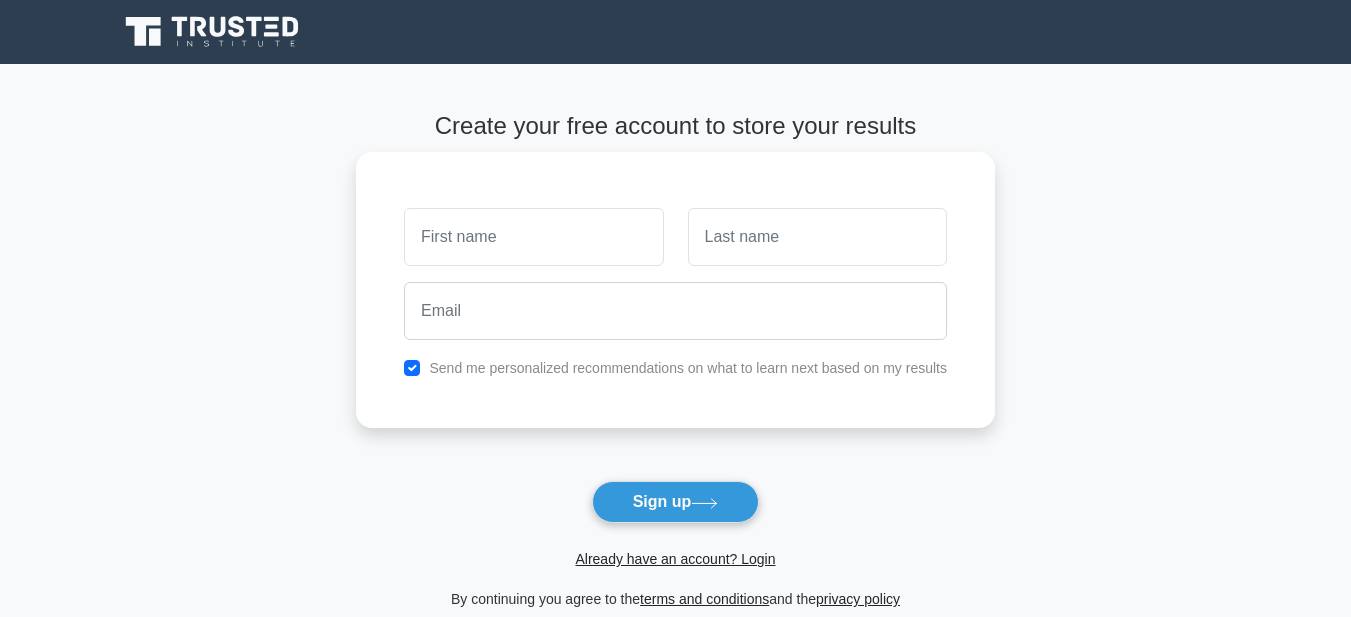 click at bounding box center [533, 237] 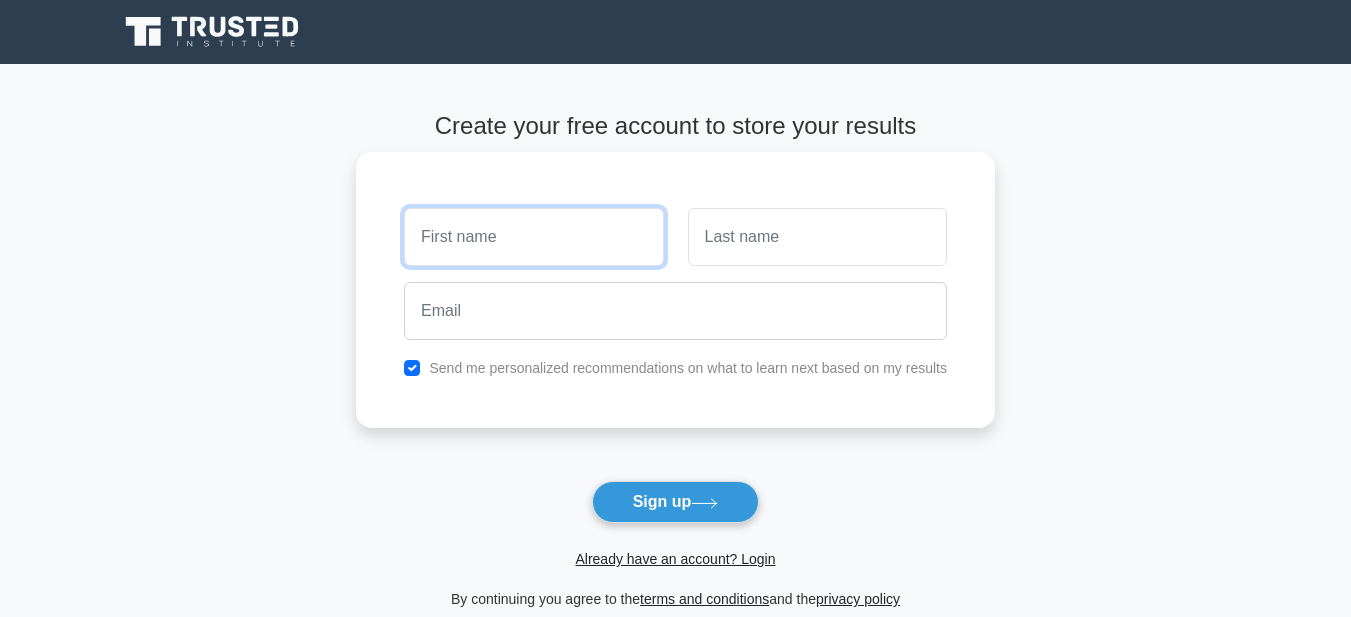 click at bounding box center [533, 237] 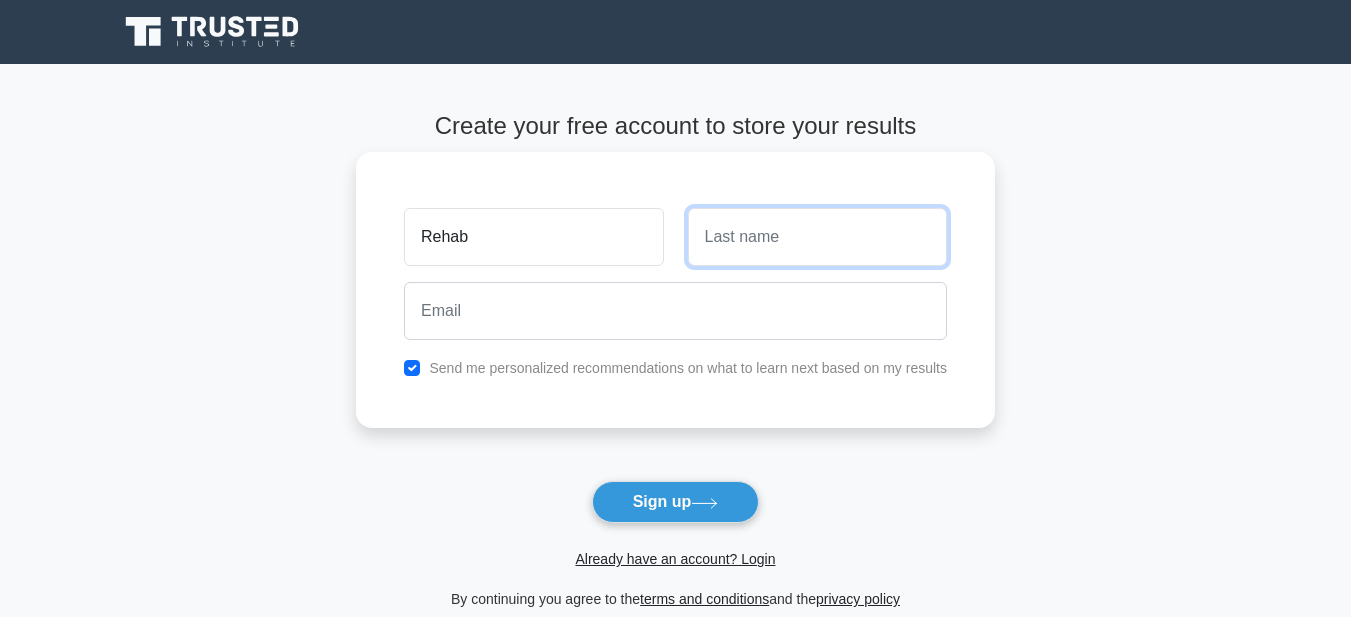 click at bounding box center (817, 237) 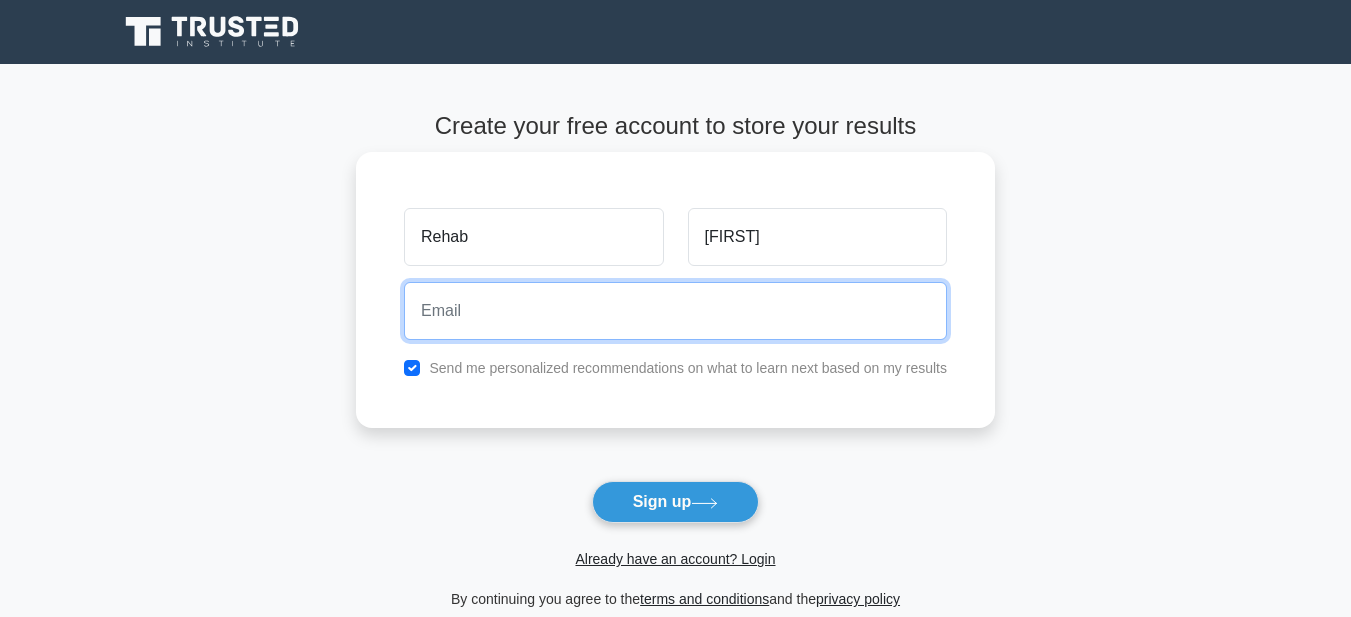 click at bounding box center (675, 311) 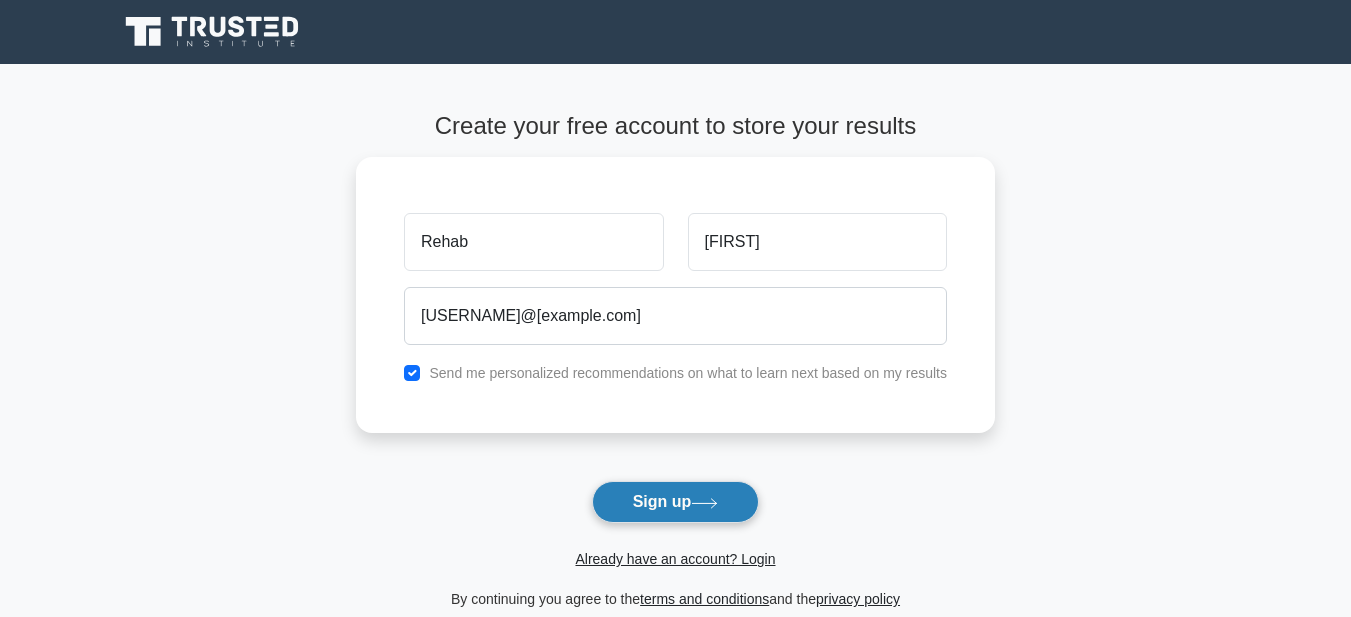 click on "Sign up" at bounding box center (676, 502) 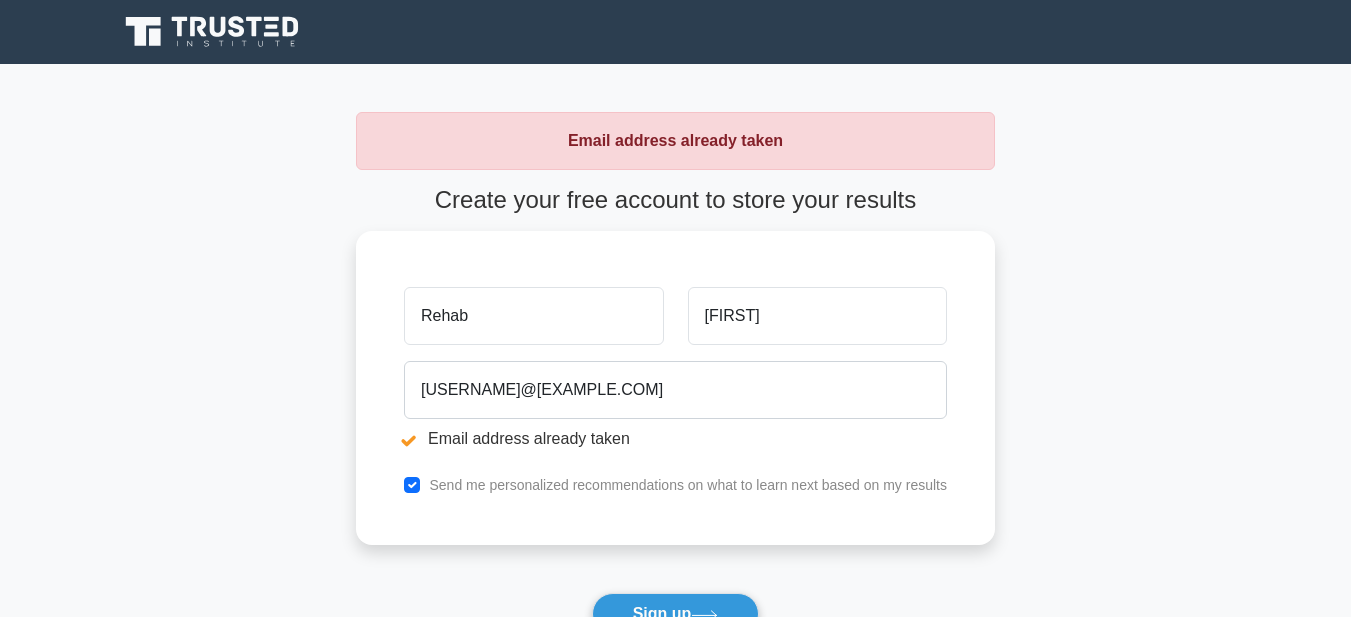 scroll, scrollTop: 0, scrollLeft: 0, axis: both 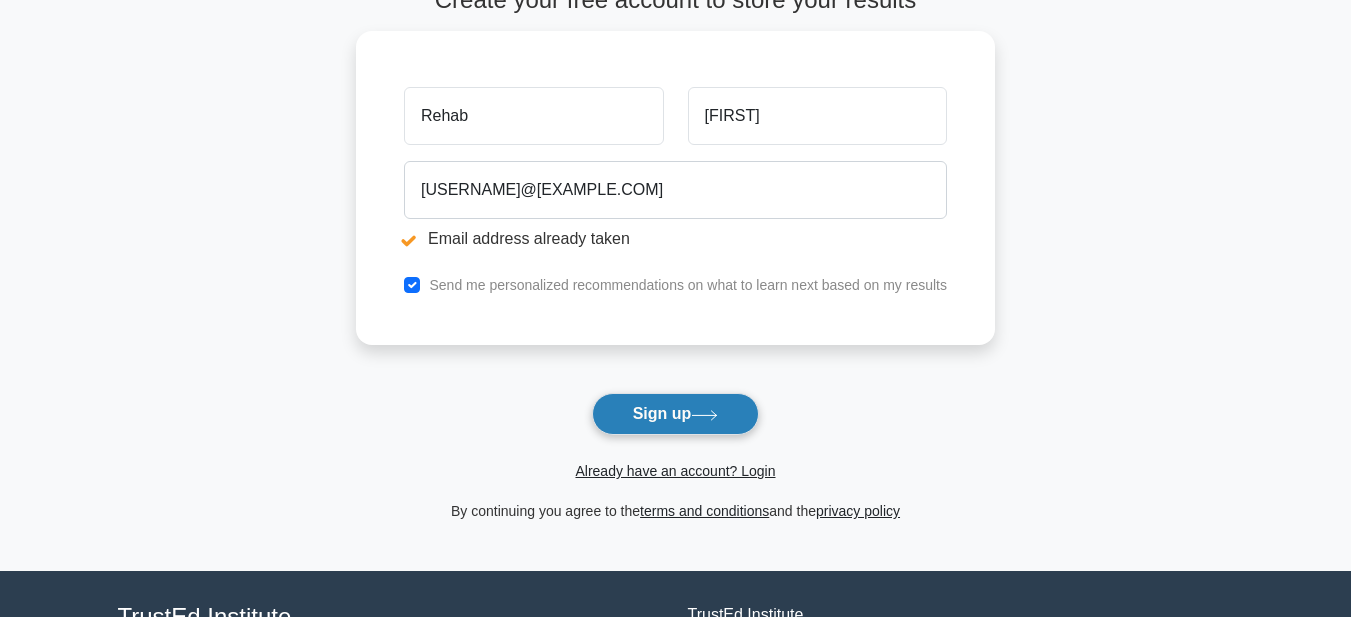 click on "Sign up" at bounding box center [676, 414] 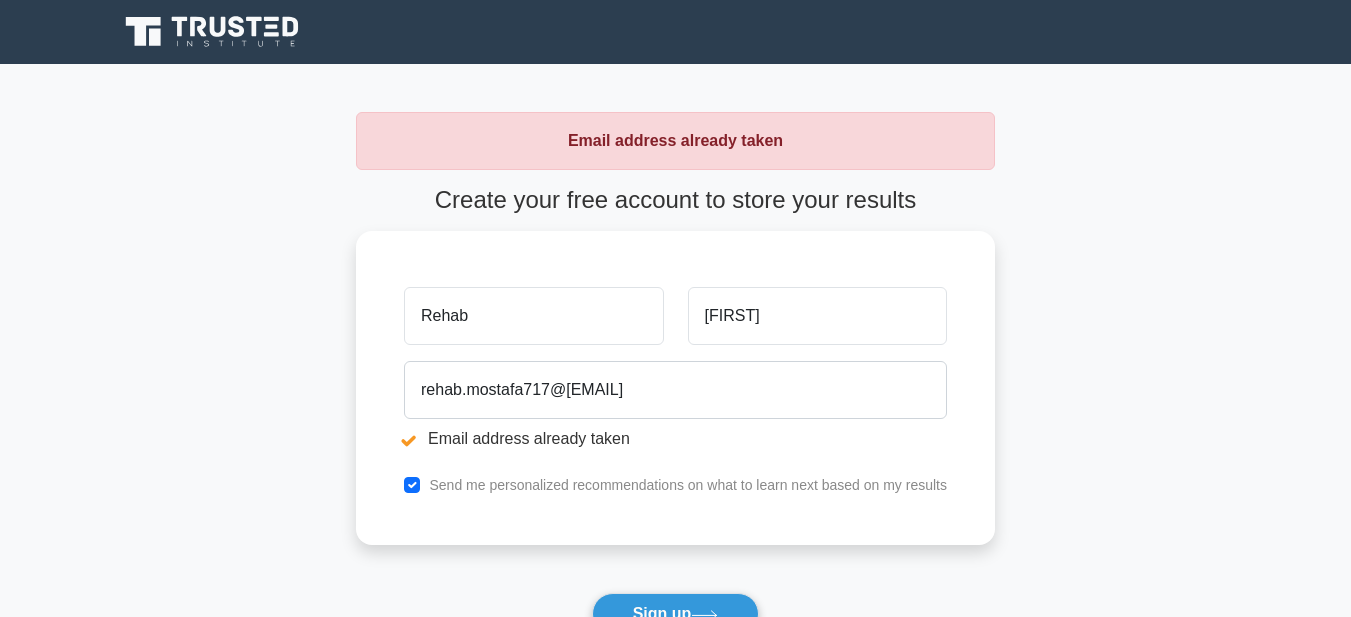 scroll, scrollTop: 0, scrollLeft: 0, axis: both 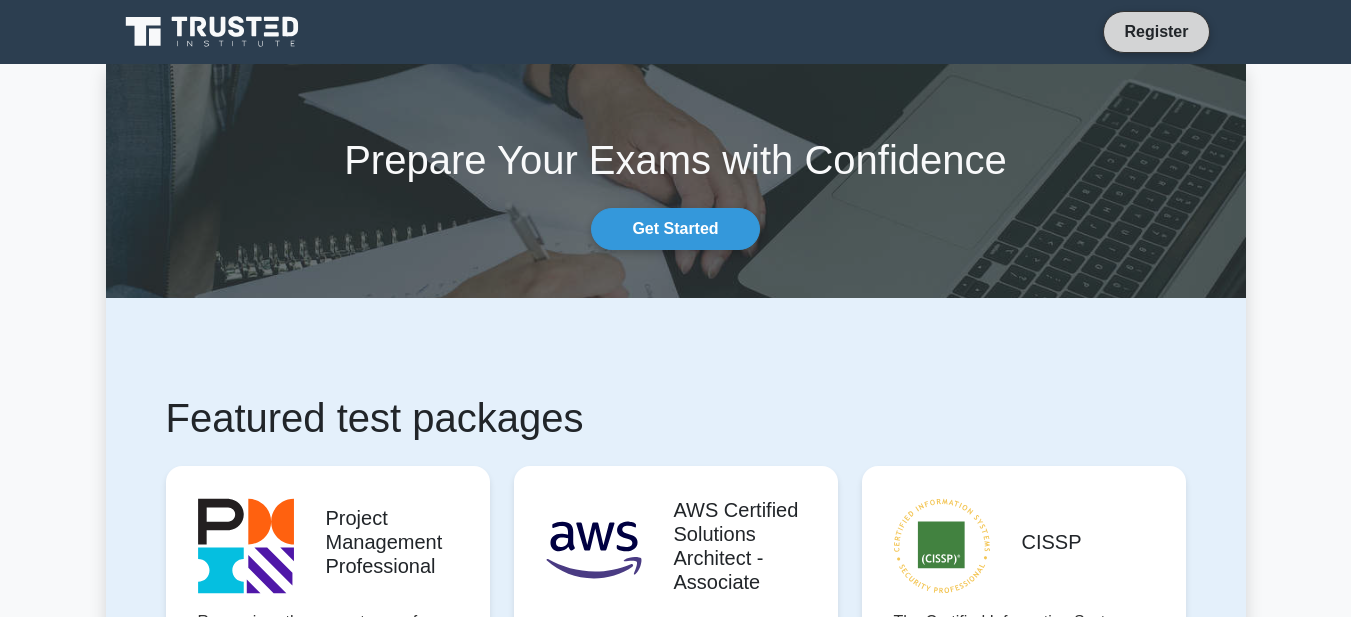 click on "Register" at bounding box center [1156, 31] 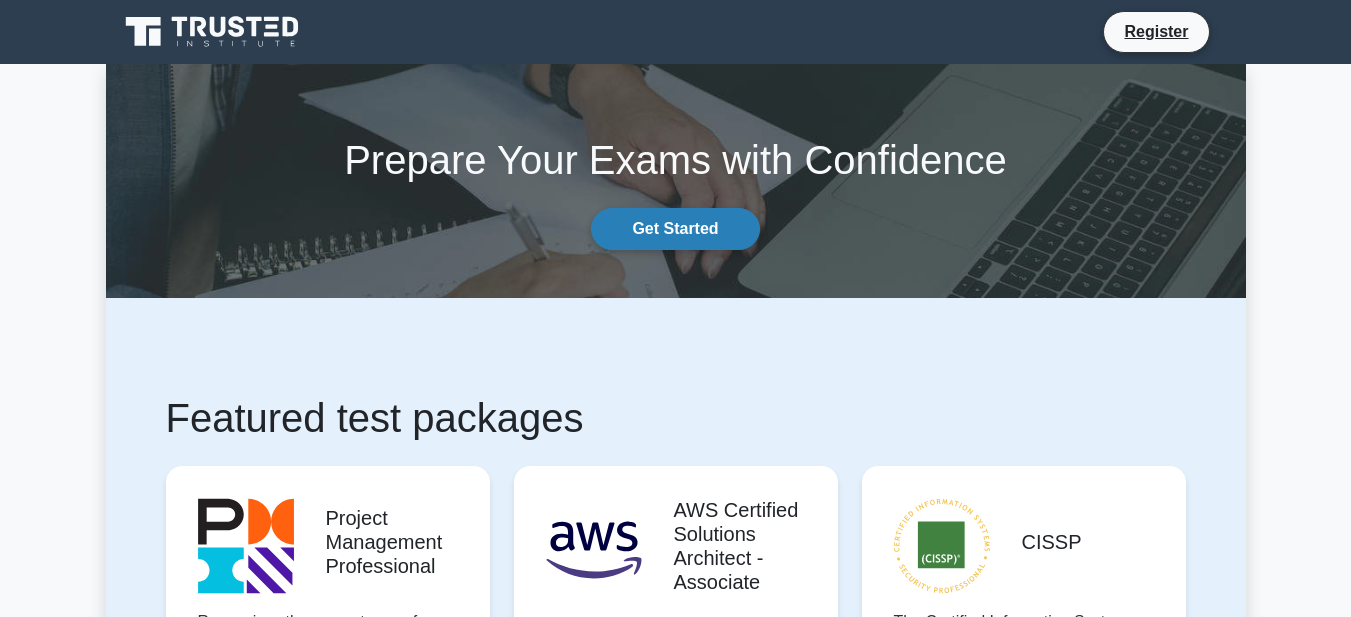 click on "Get Started" at bounding box center [675, 229] 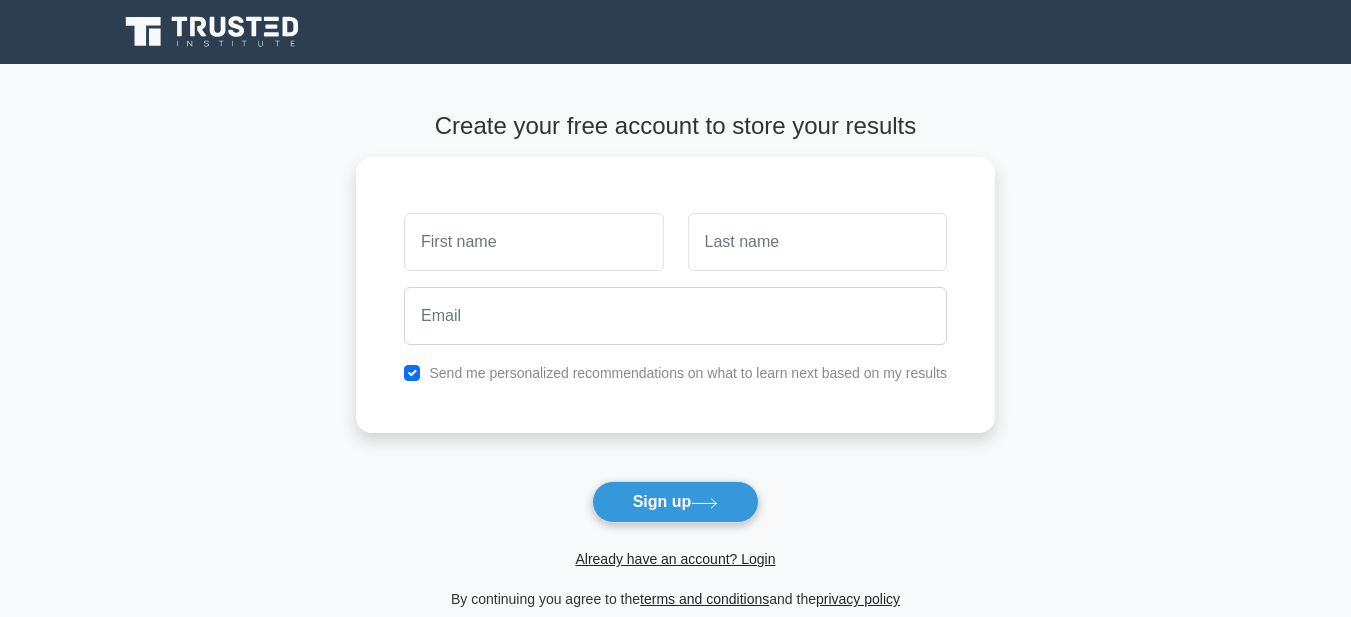 scroll, scrollTop: 0, scrollLeft: 0, axis: both 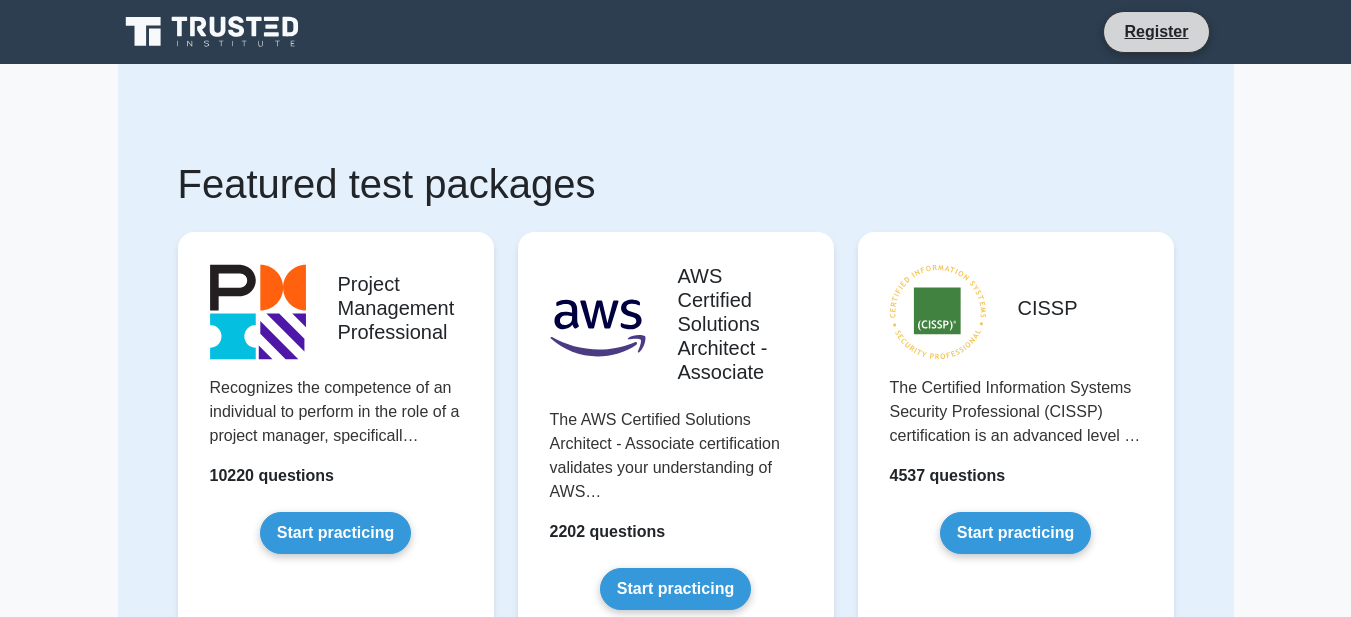 click on "Register" at bounding box center [1156, 32] 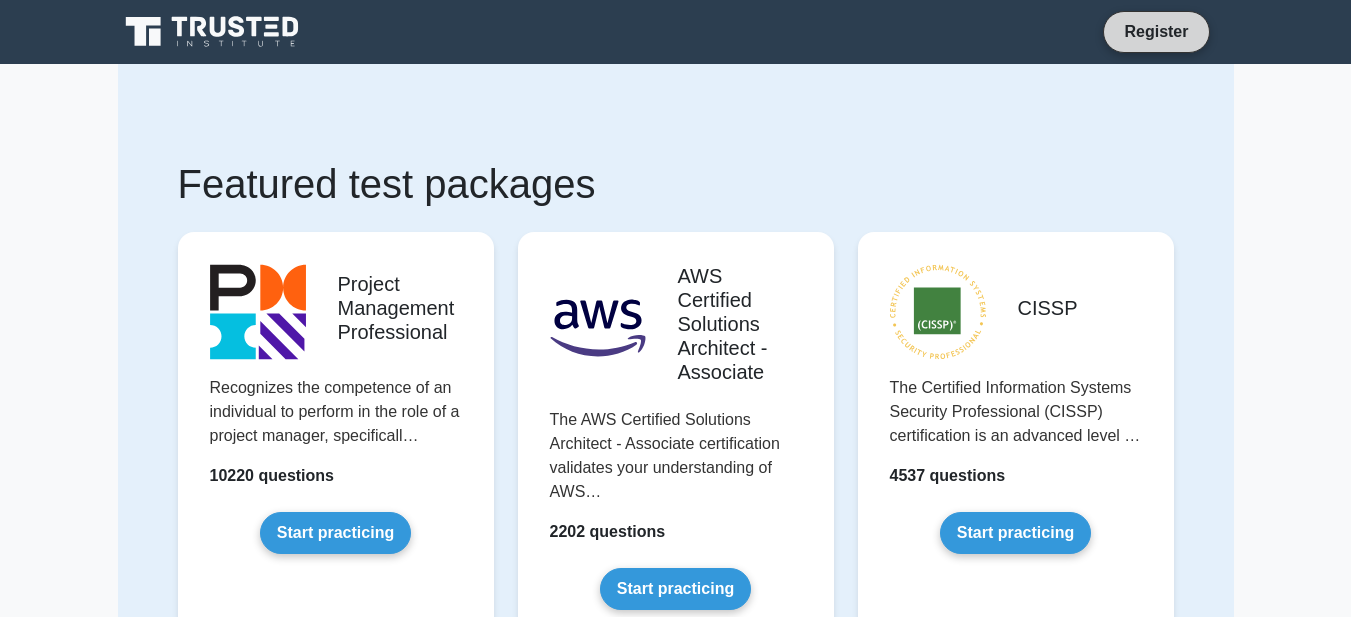 click on "Register" at bounding box center [1156, 31] 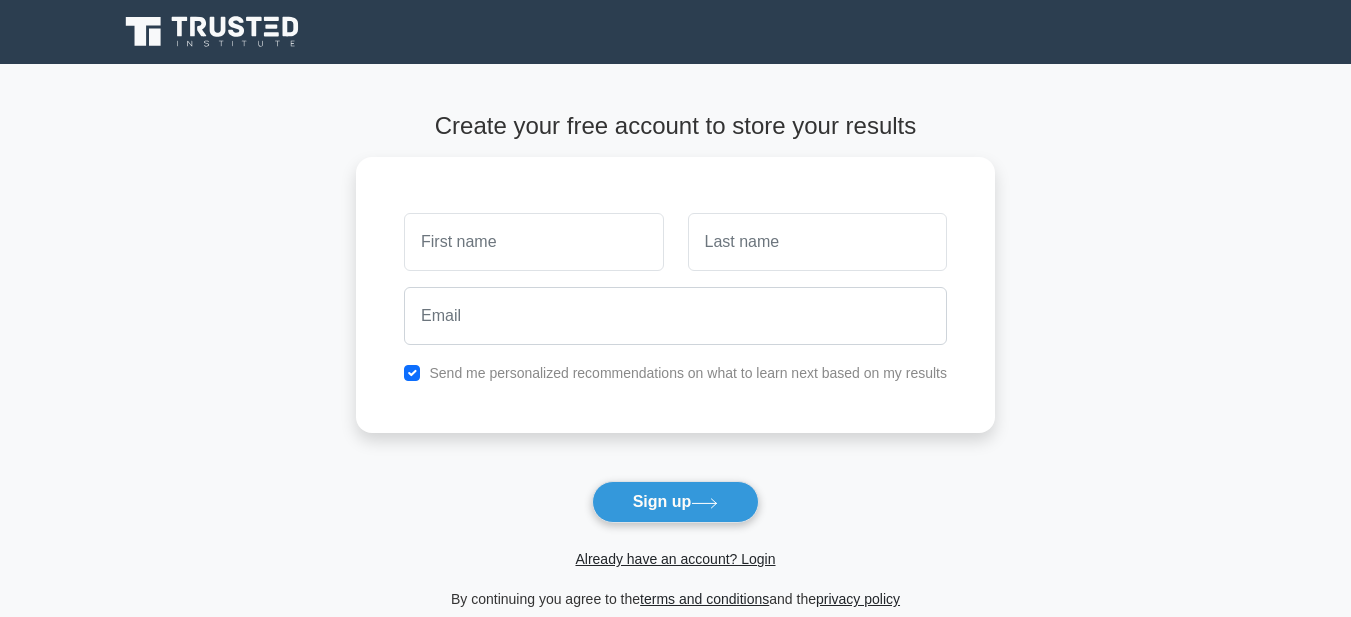 scroll, scrollTop: 0, scrollLeft: 0, axis: both 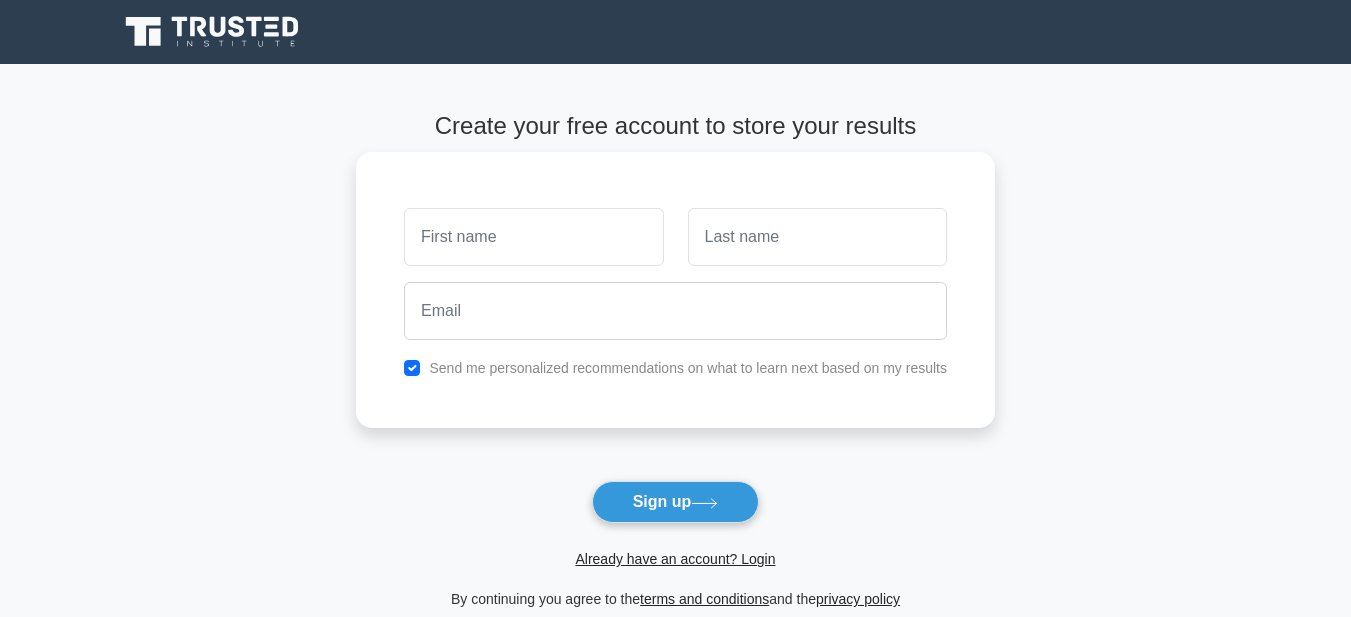 click at bounding box center [533, 237] 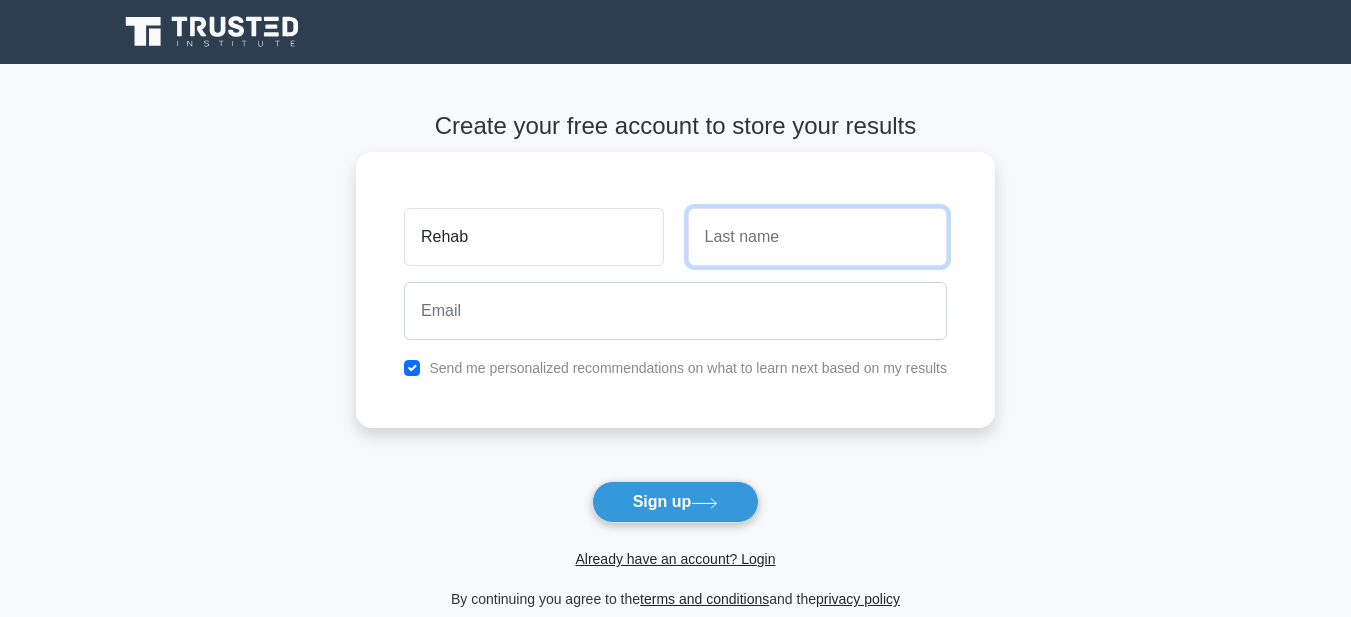 click at bounding box center [817, 237] 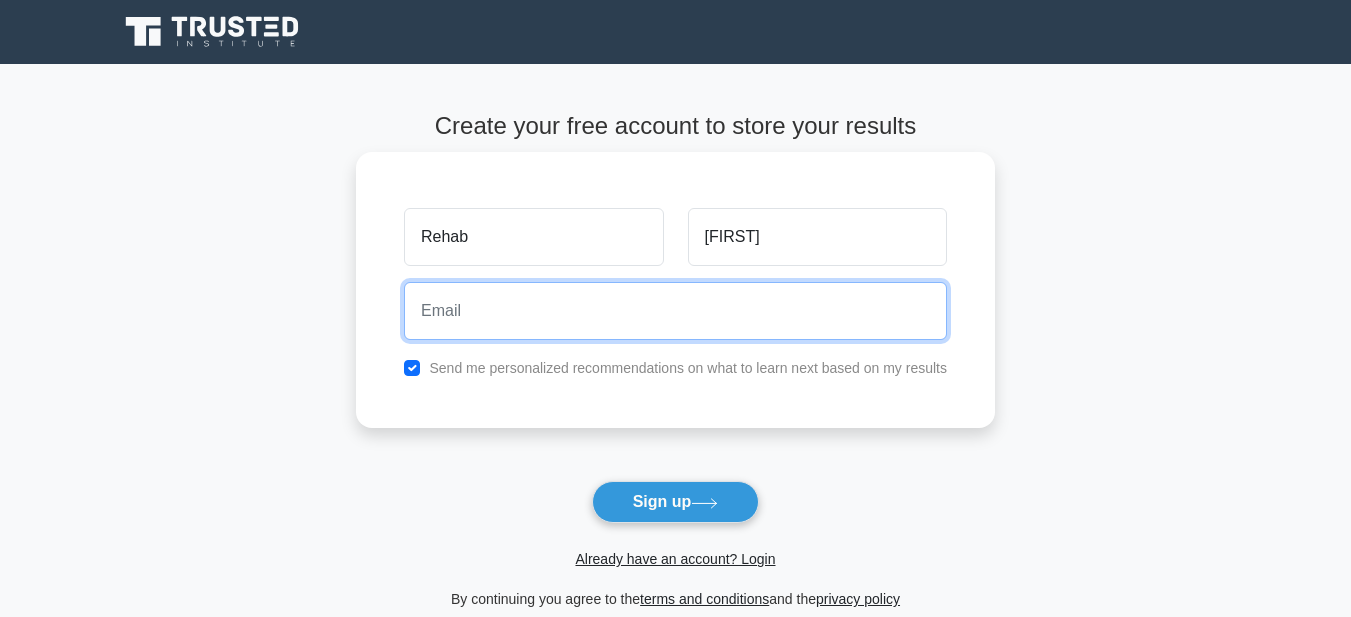 click at bounding box center (675, 311) 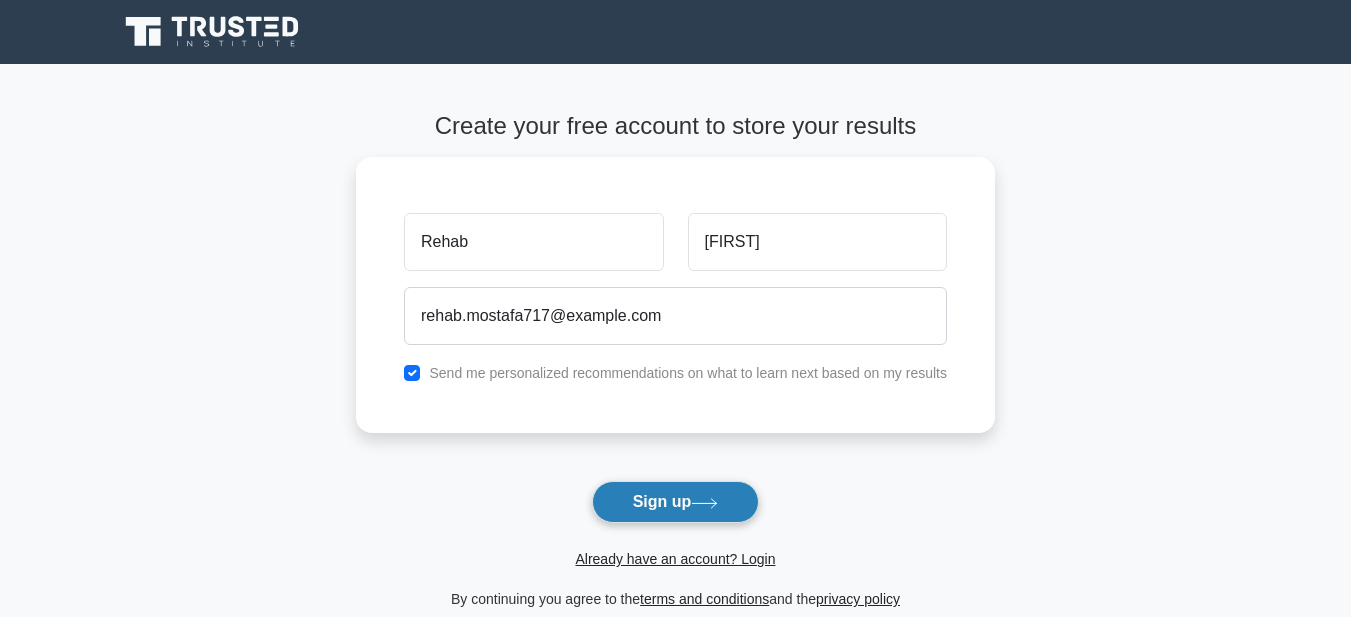 click on "Sign up" at bounding box center [676, 502] 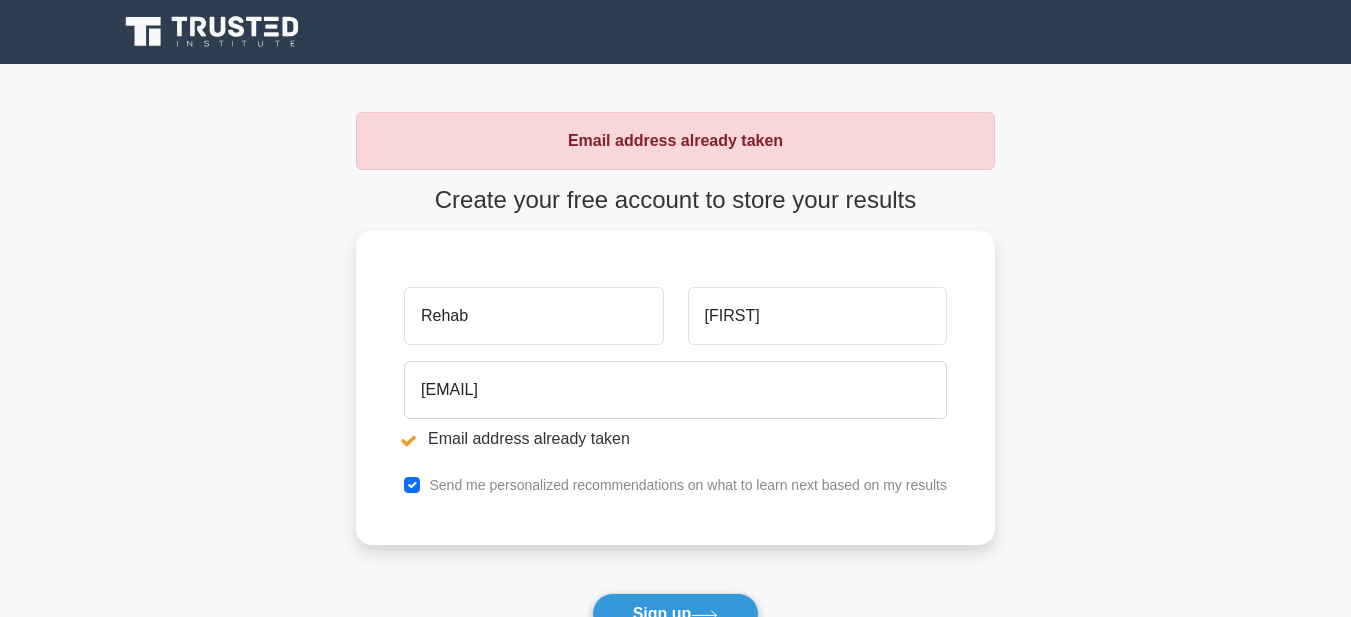 scroll, scrollTop: 0, scrollLeft: 0, axis: both 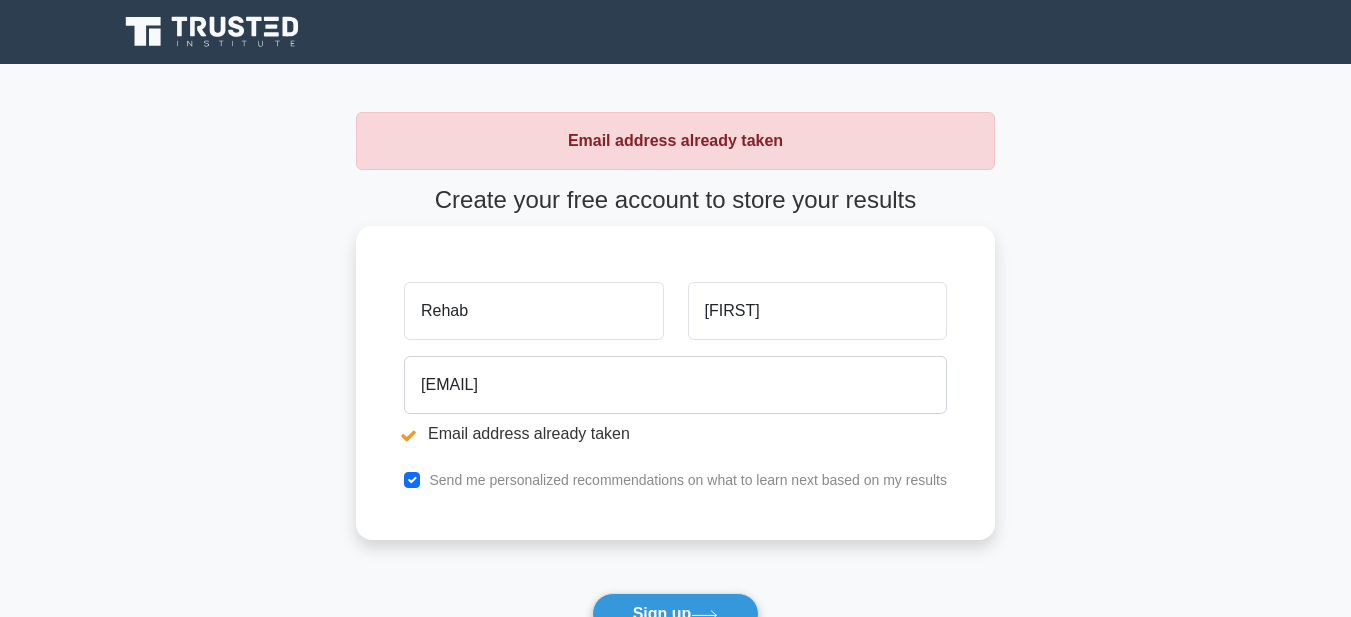 click on "Send me personalized recommendations on what to learn next based on my results" at bounding box center [675, 480] 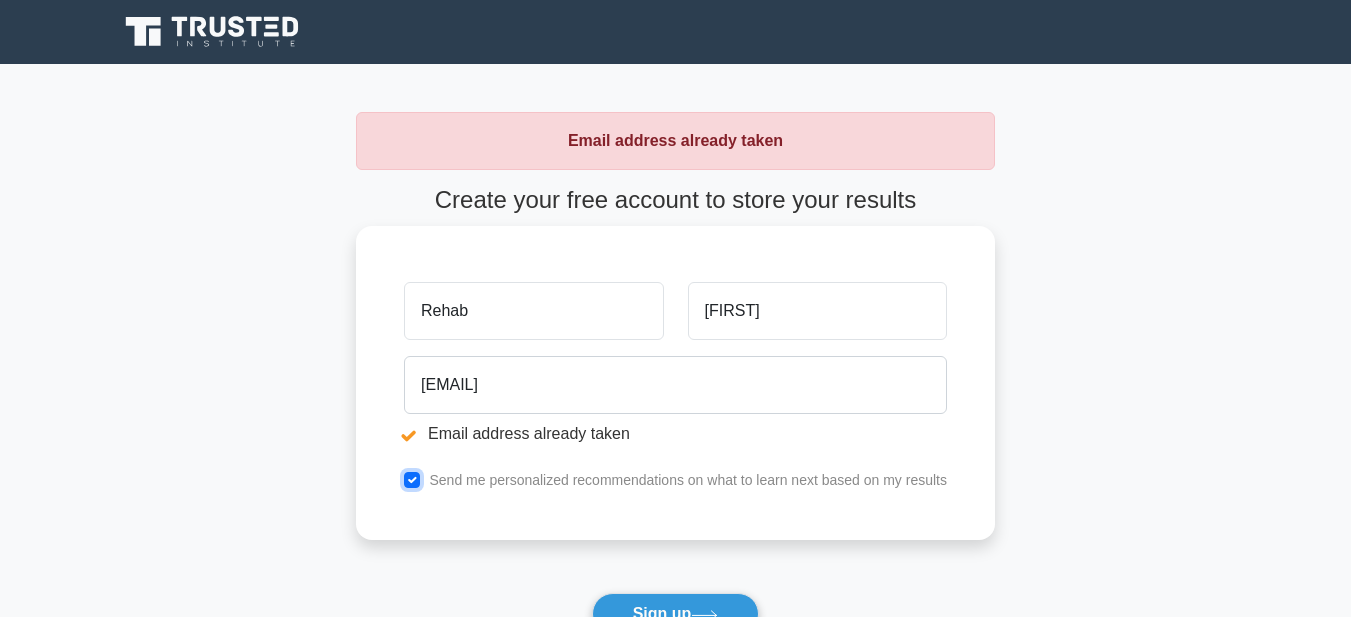 click at bounding box center [412, 480] 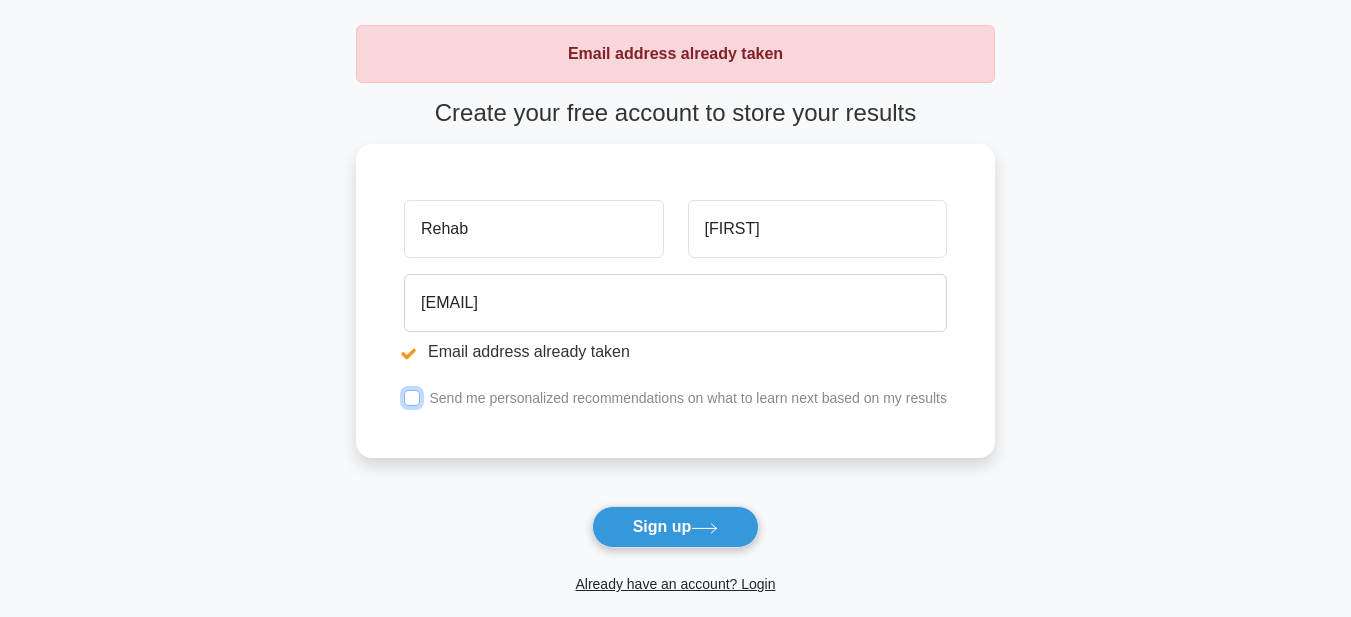 scroll, scrollTop: 200, scrollLeft: 0, axis: vertical 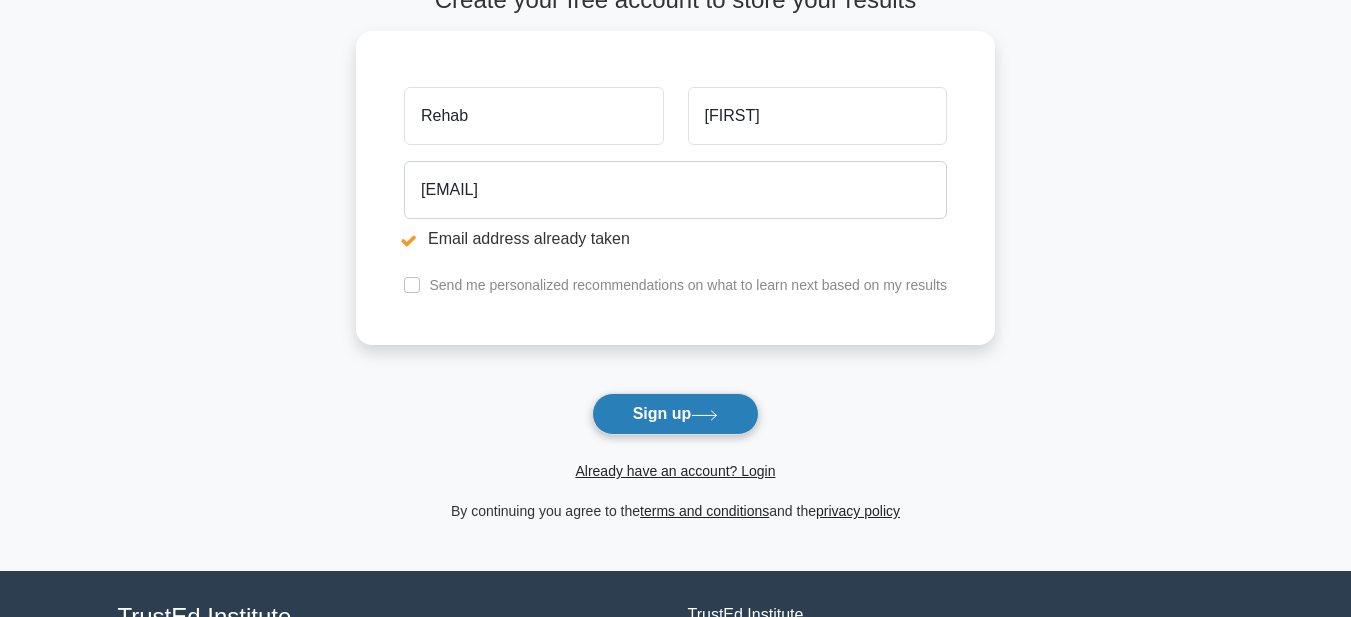 click on "Sign up" at bounding box center [676, 414] 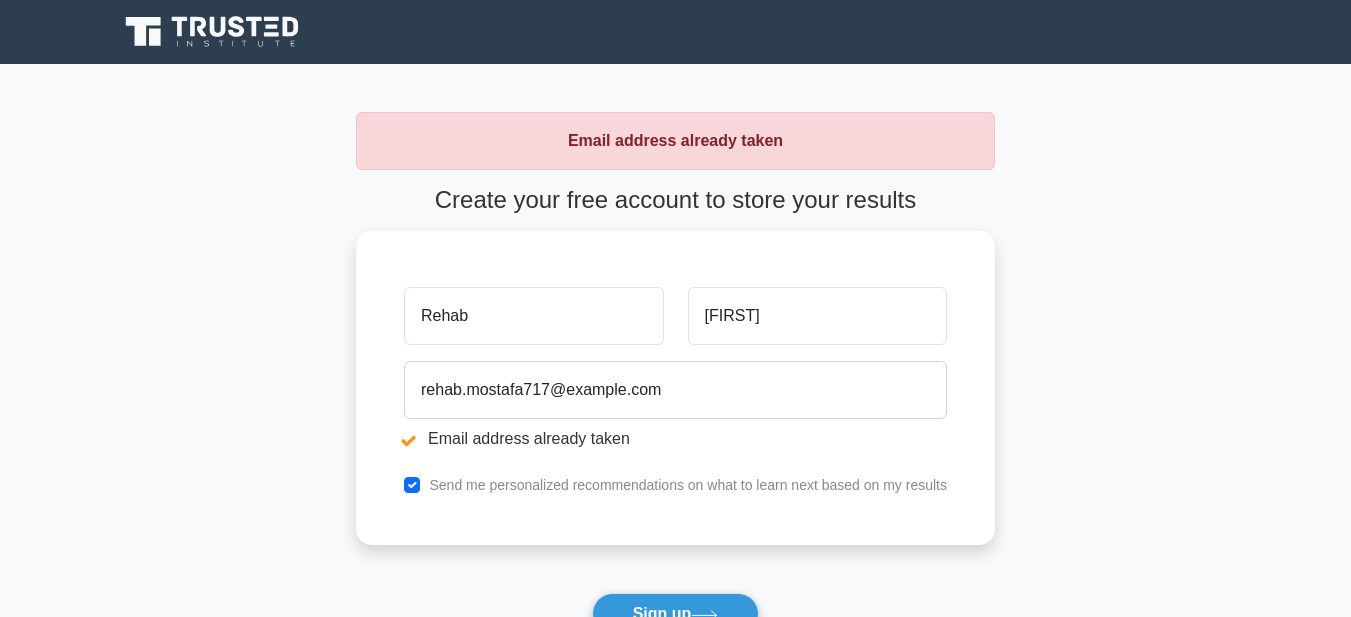 scroll, scrollTop: 0, scrollLeft: 0, axis: both 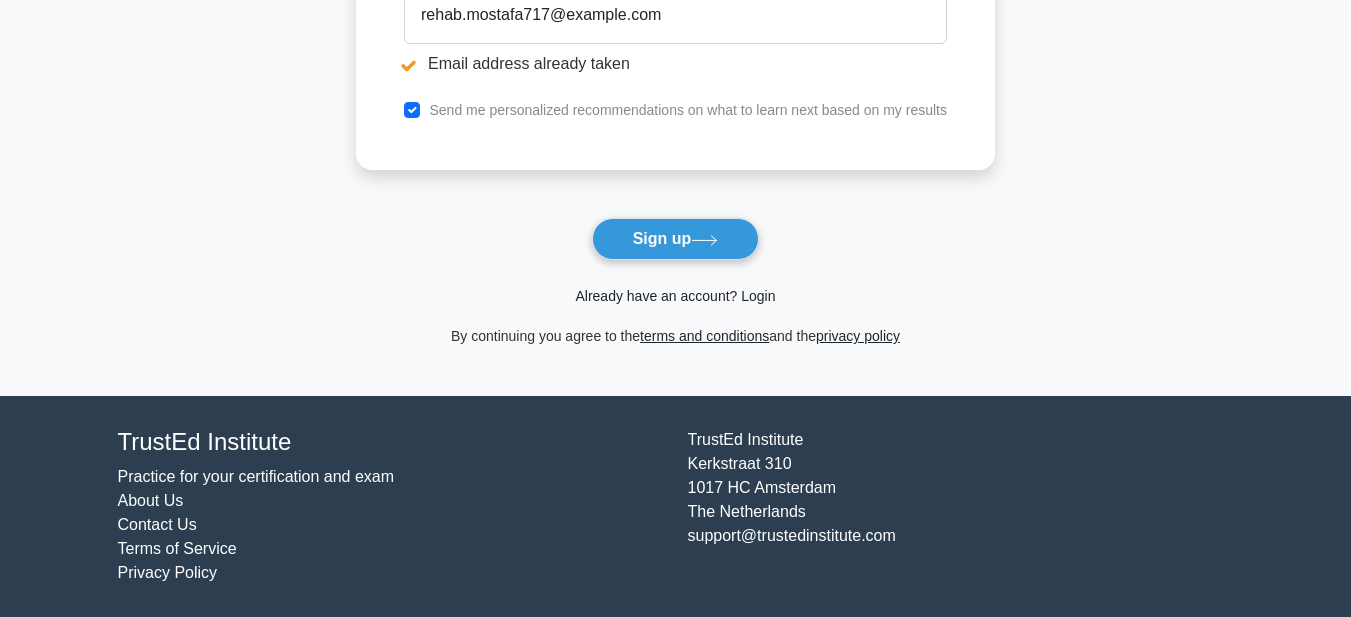 click on "Already have an account? Login" at bounding box center [675, 296] 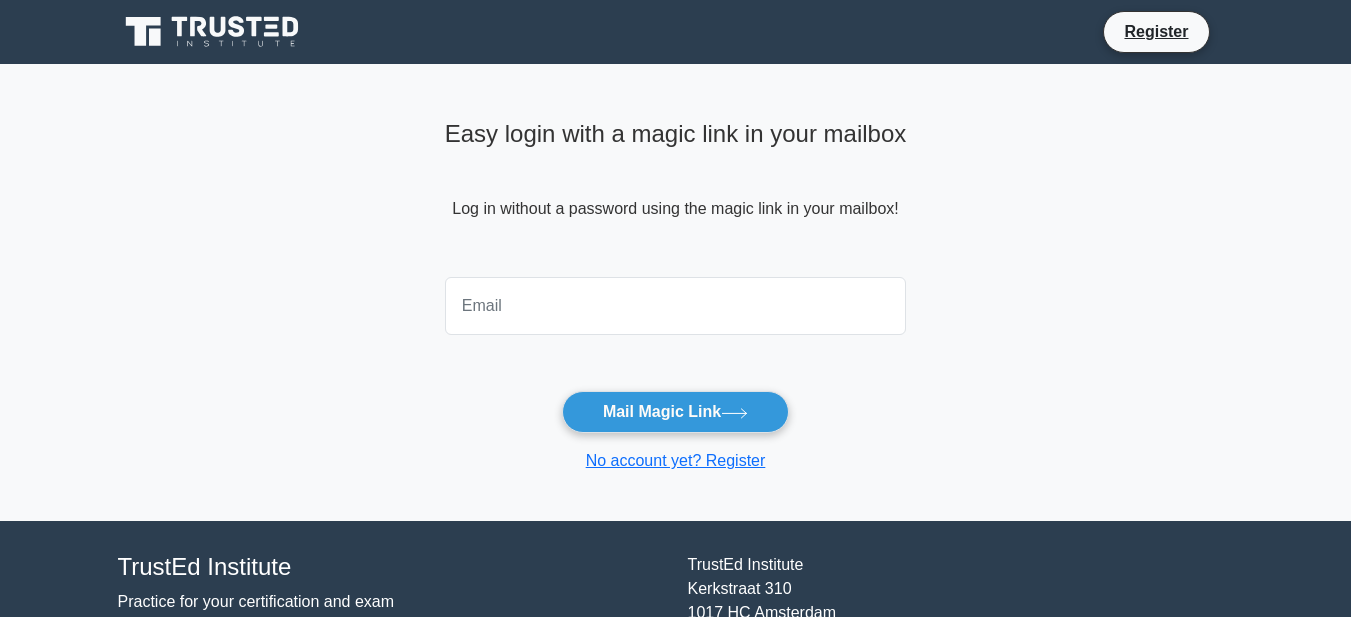 scroll, scrollTop: 0, scrollLeft: 0, axis: both 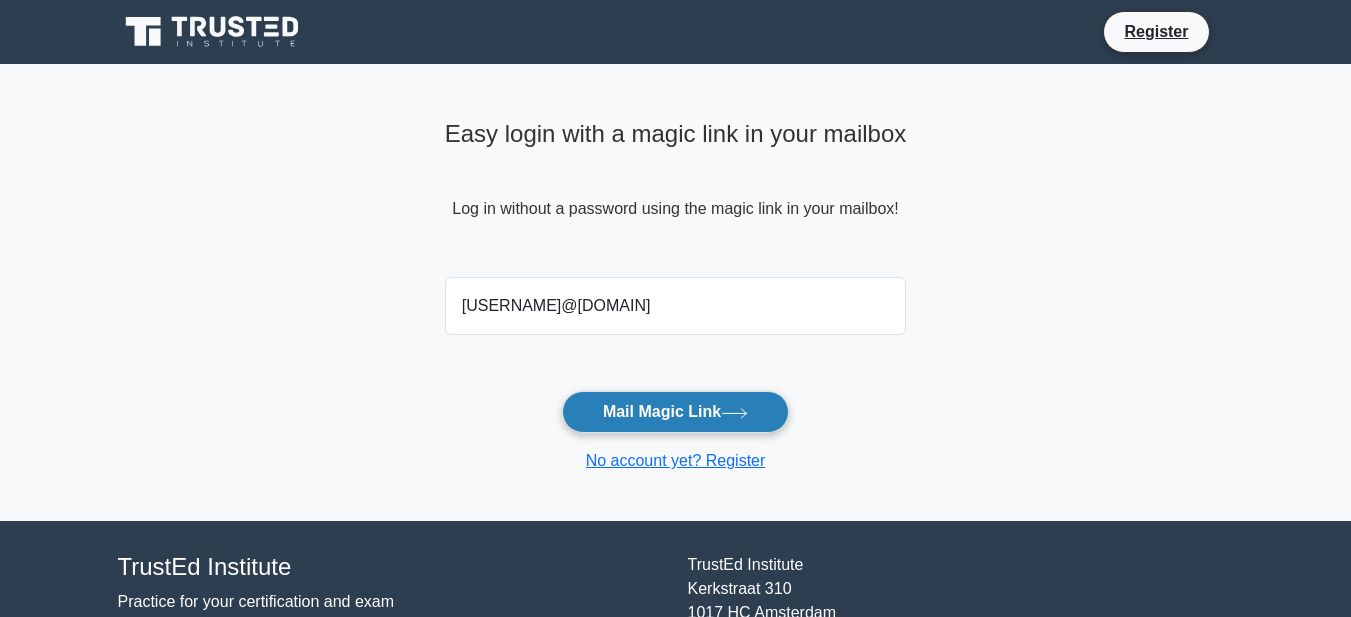 click on "Mail Magic Link" at bounding box center (675, 412) 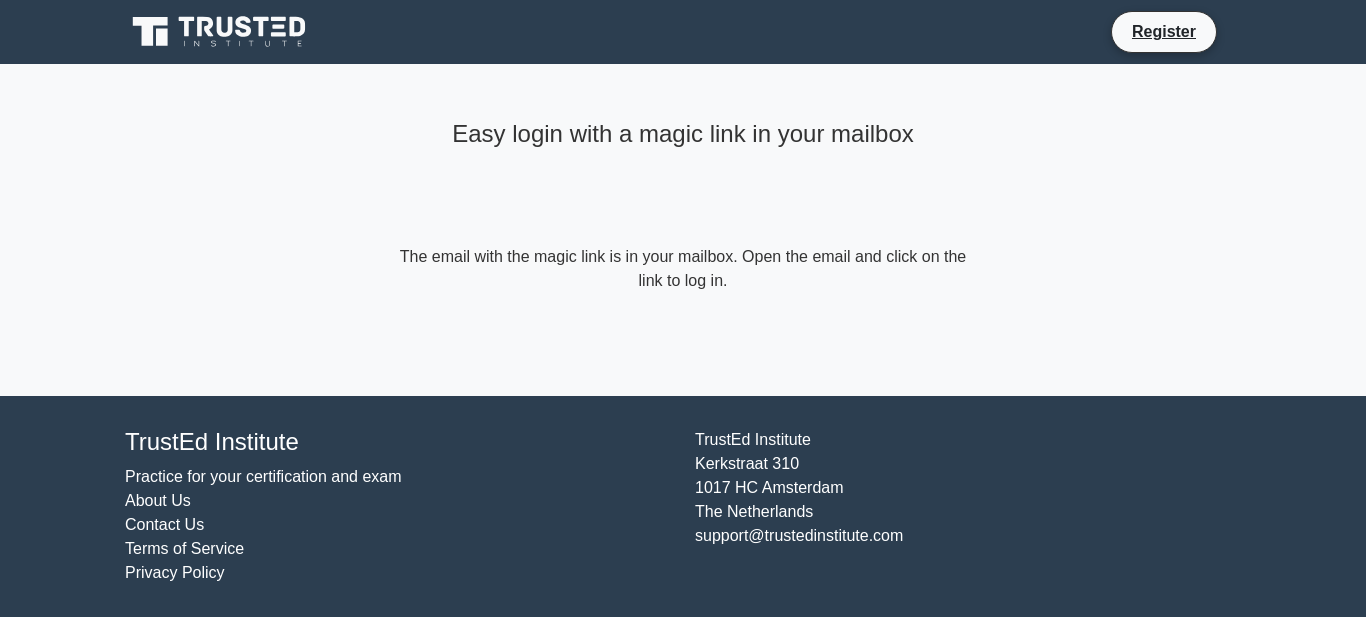 scroll, scrollTop: 0, scrollLeft: 0, axis: both 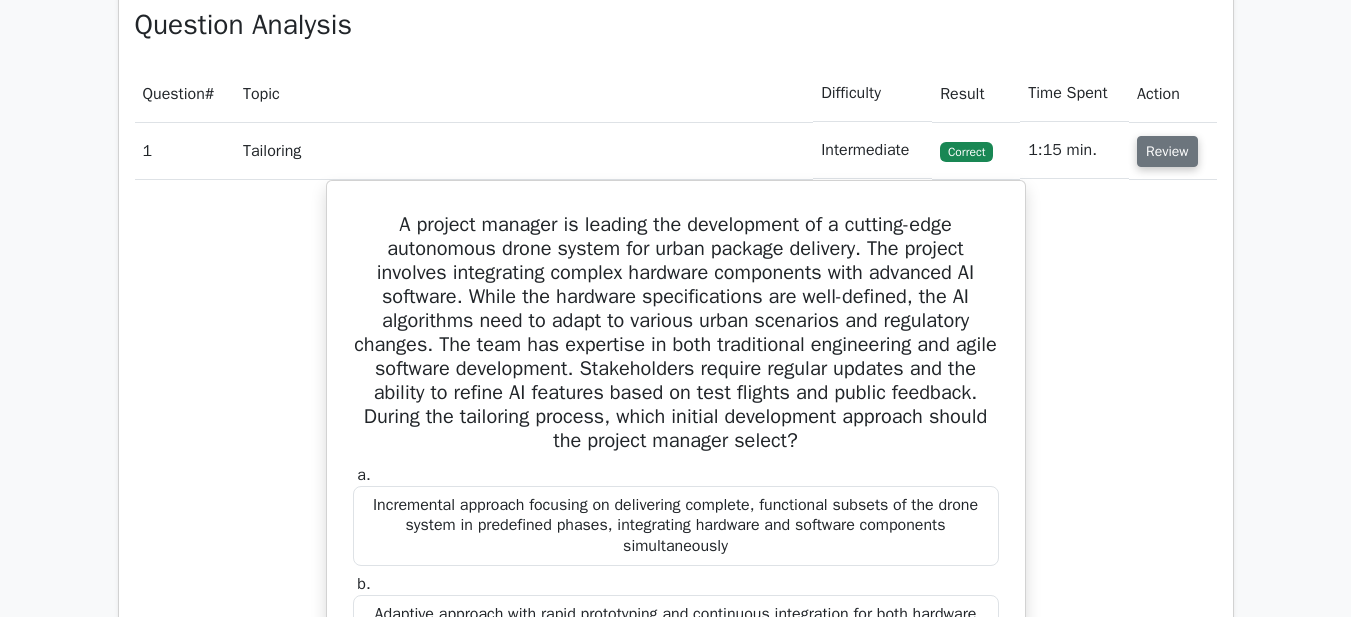 click on "Review" at bounding box center (1167, 151) 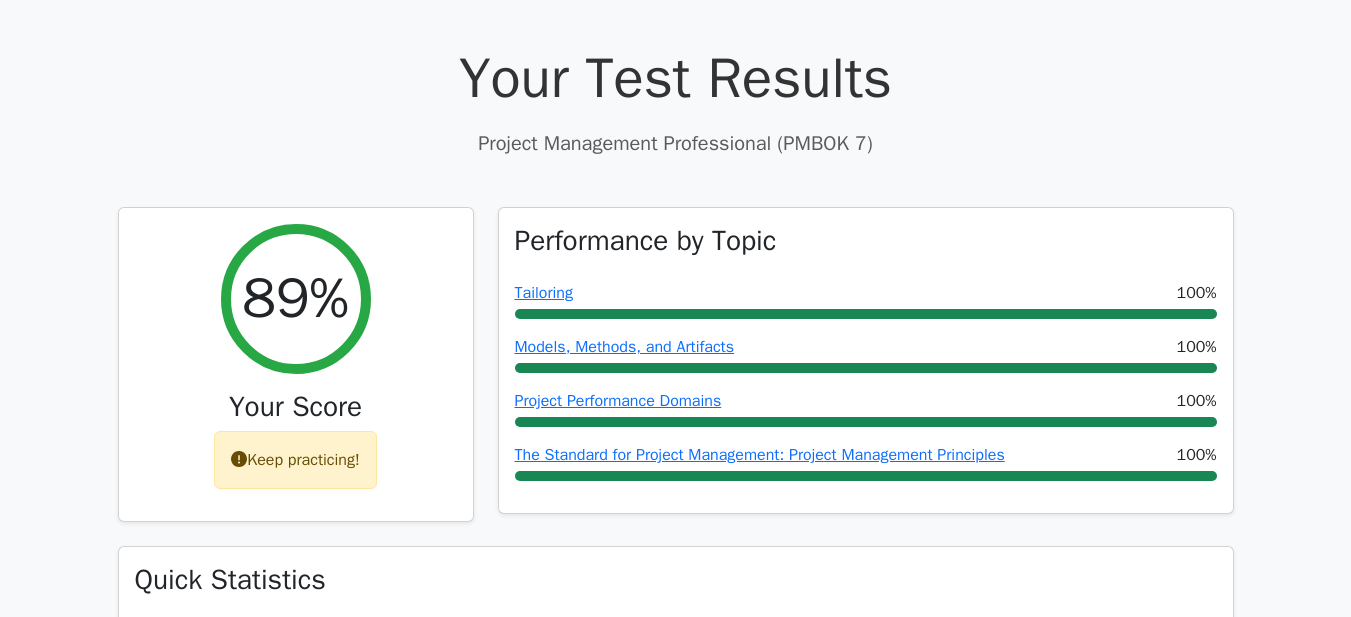 scroll, scrollTop: 0, scrollLeft: 0, axis: both 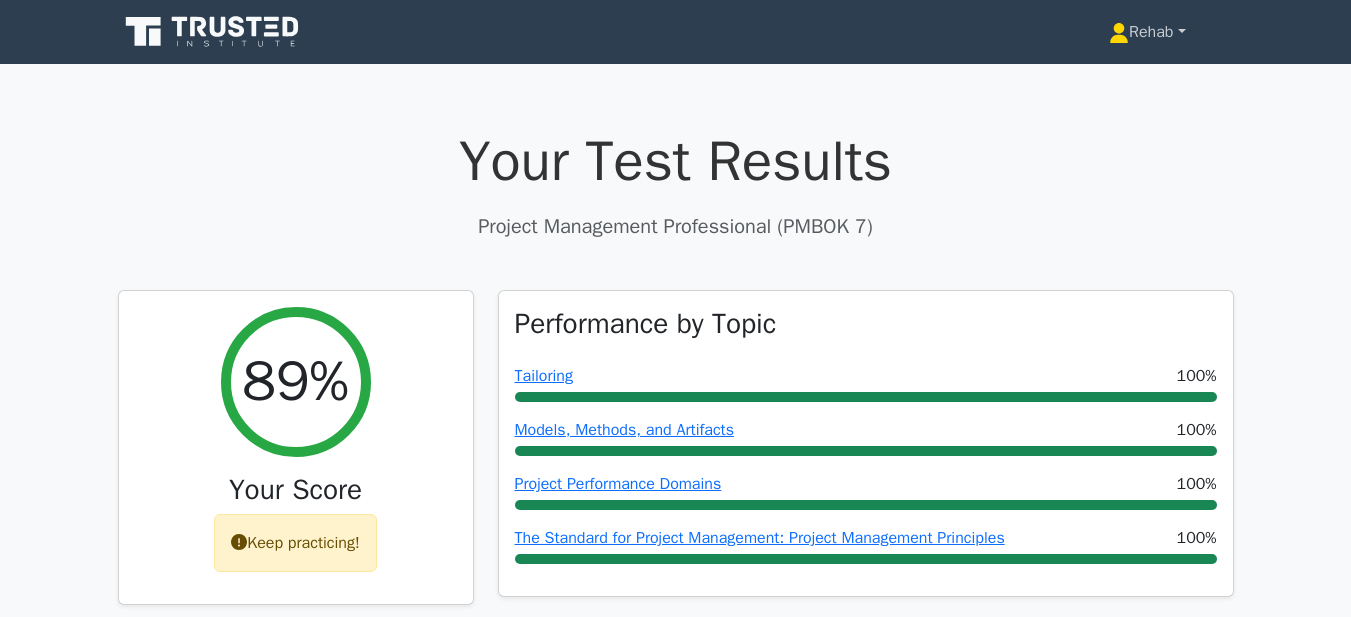 click on "Rehab" at bounding box center (1147, 32) 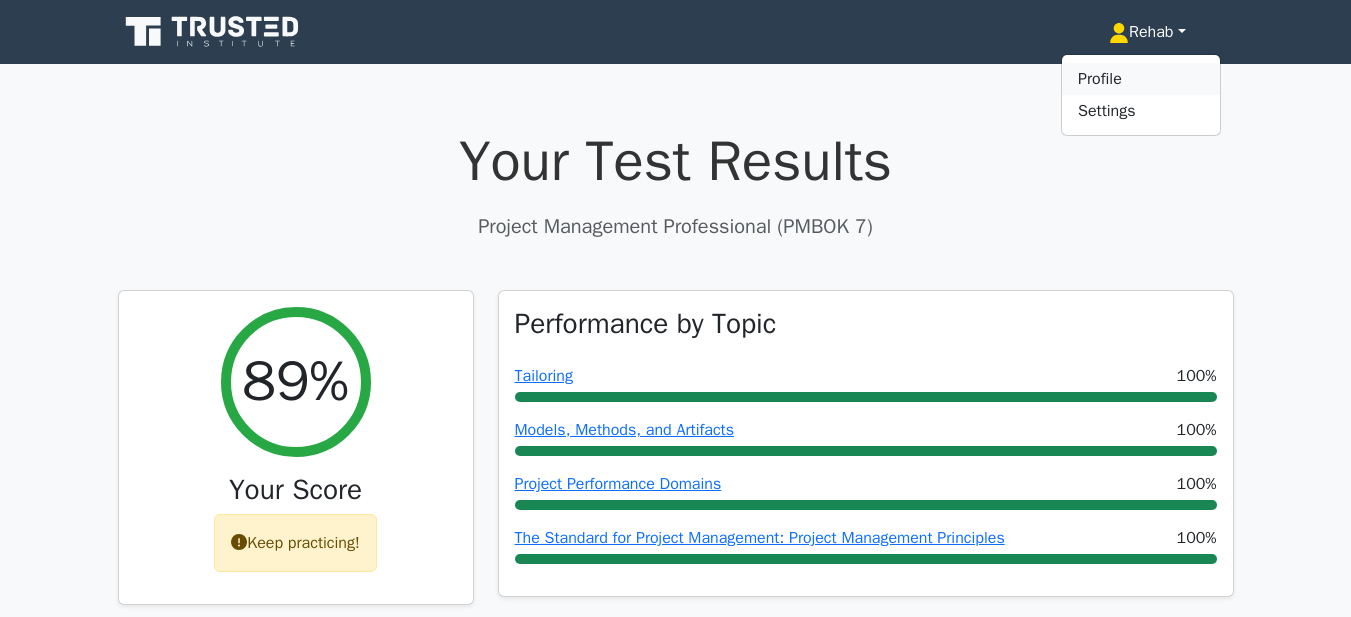 click on "Profile" at bounding box center [1141, 79] 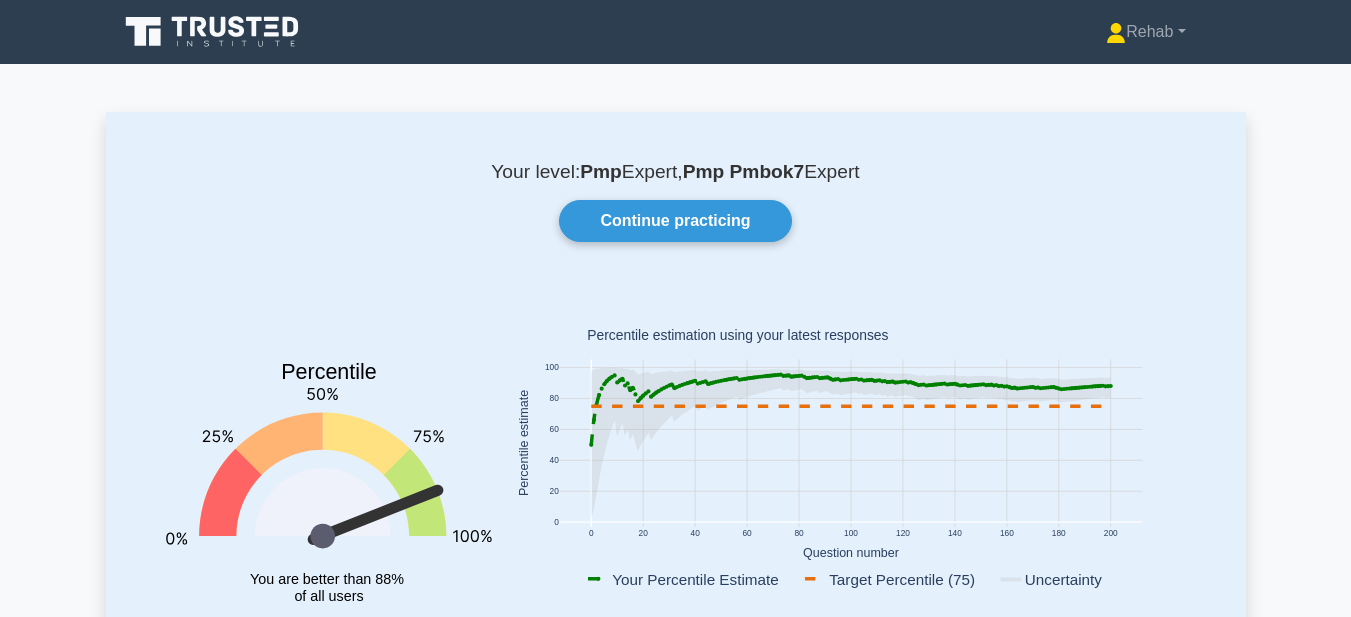 scroll, scrollTop: 197, scrollLeft: 0, axis: vertical 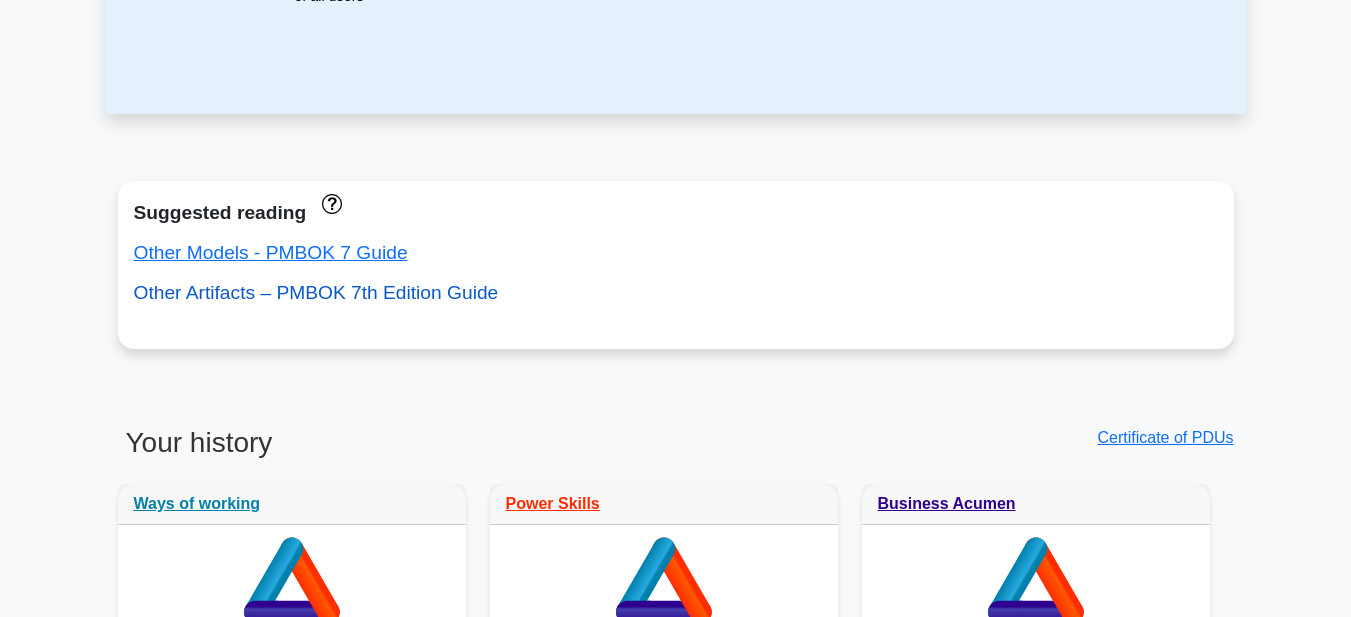 click on "Other Artifacts – PMBOK 7th Edition Guide" at bounding box center (316, 292) 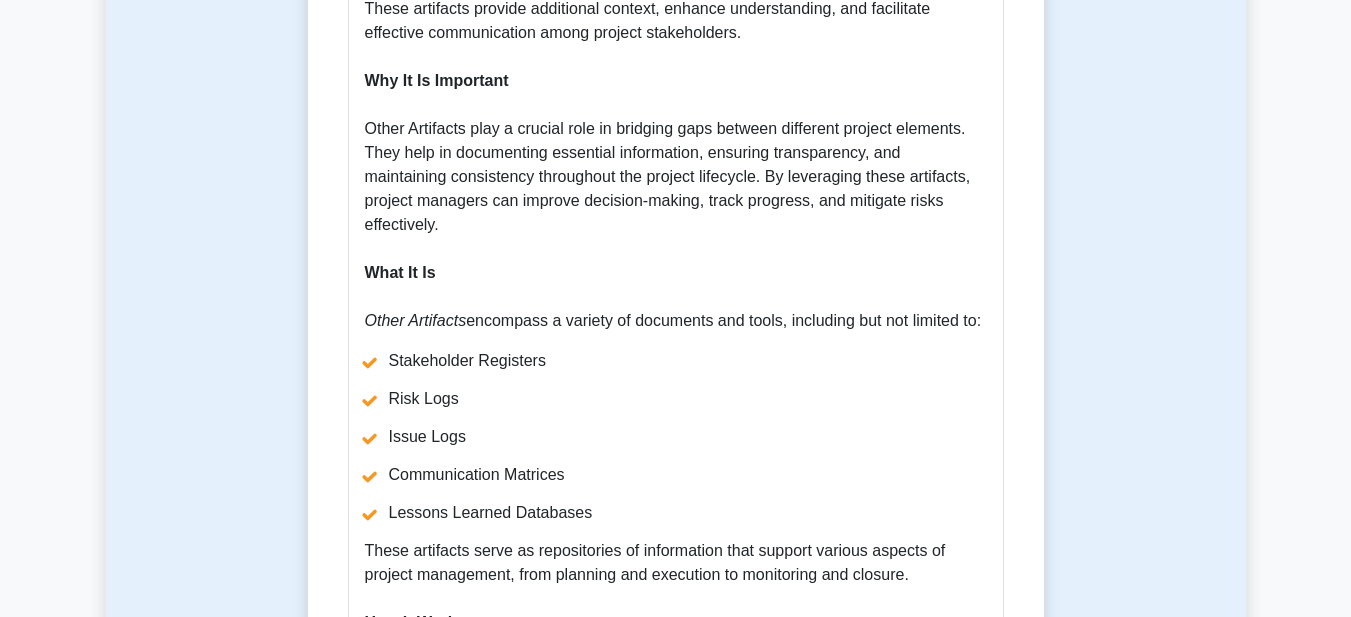 scroll, scrollTop: 1300, scrollLeft: 0, axis: vertical 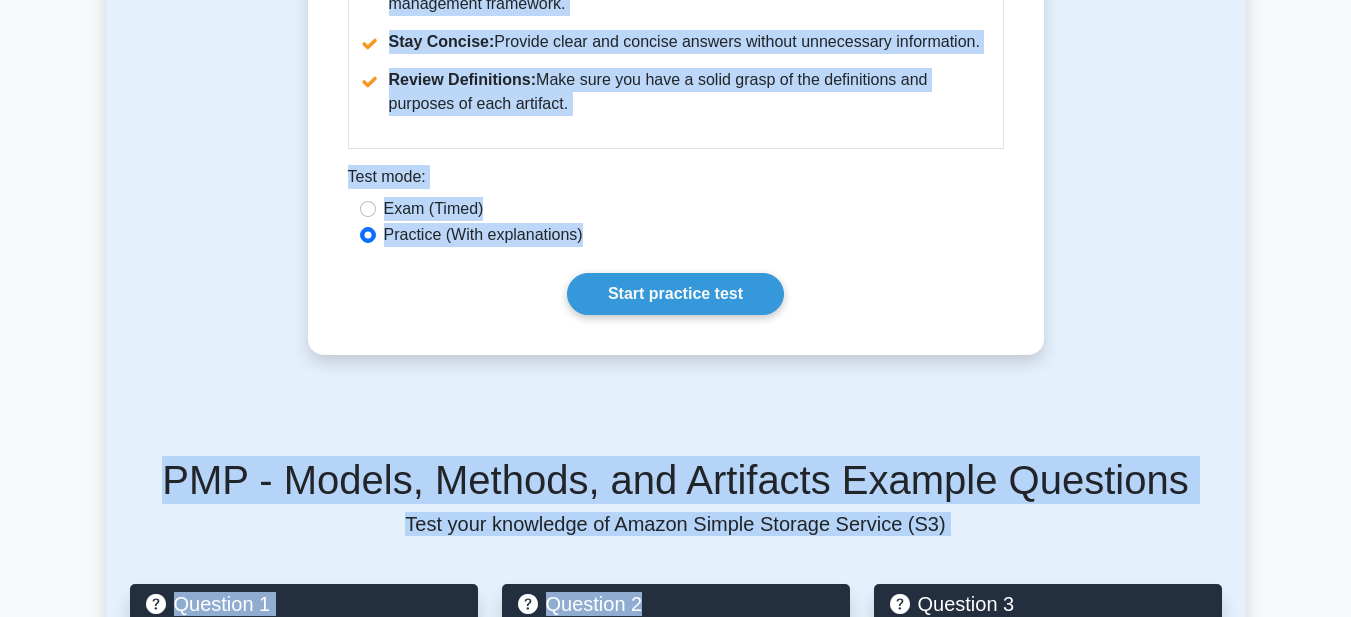 drag, startPoint x: 357, startPoint y: 163, endPoint x: 654, endPoint y: 131, distance: 298.71893 